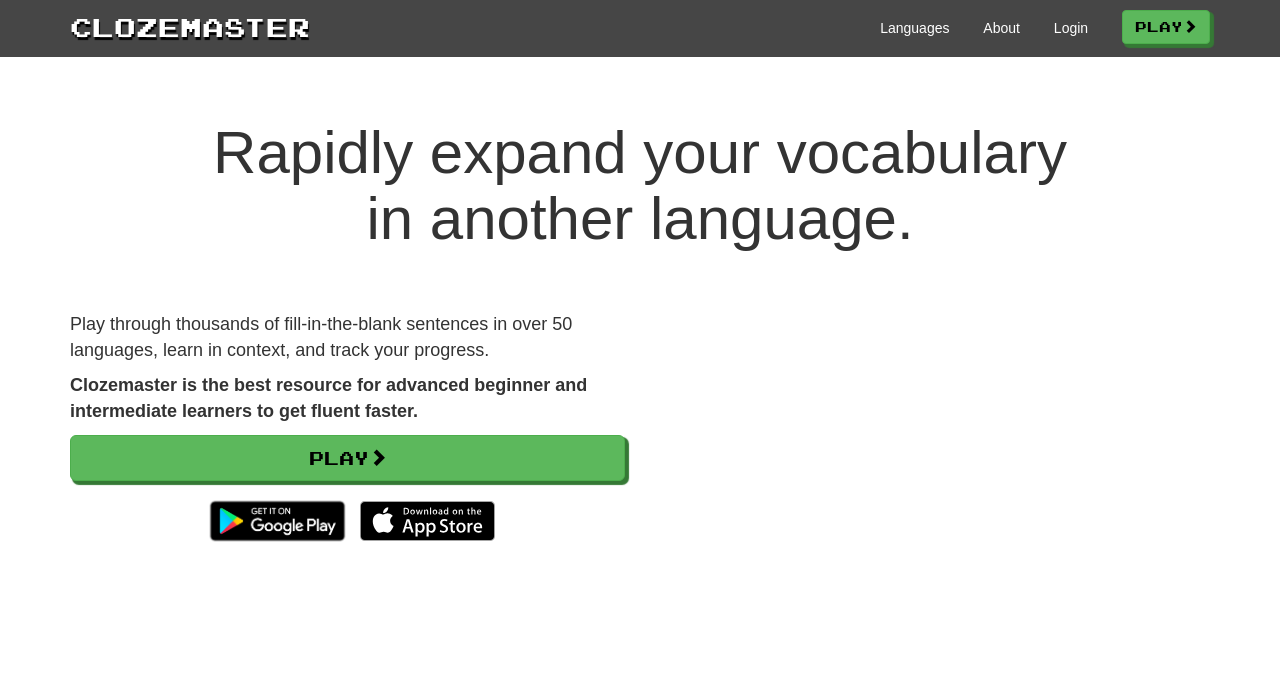 scroll, scrollTop: 0, scrollLeft: 0, axis: both 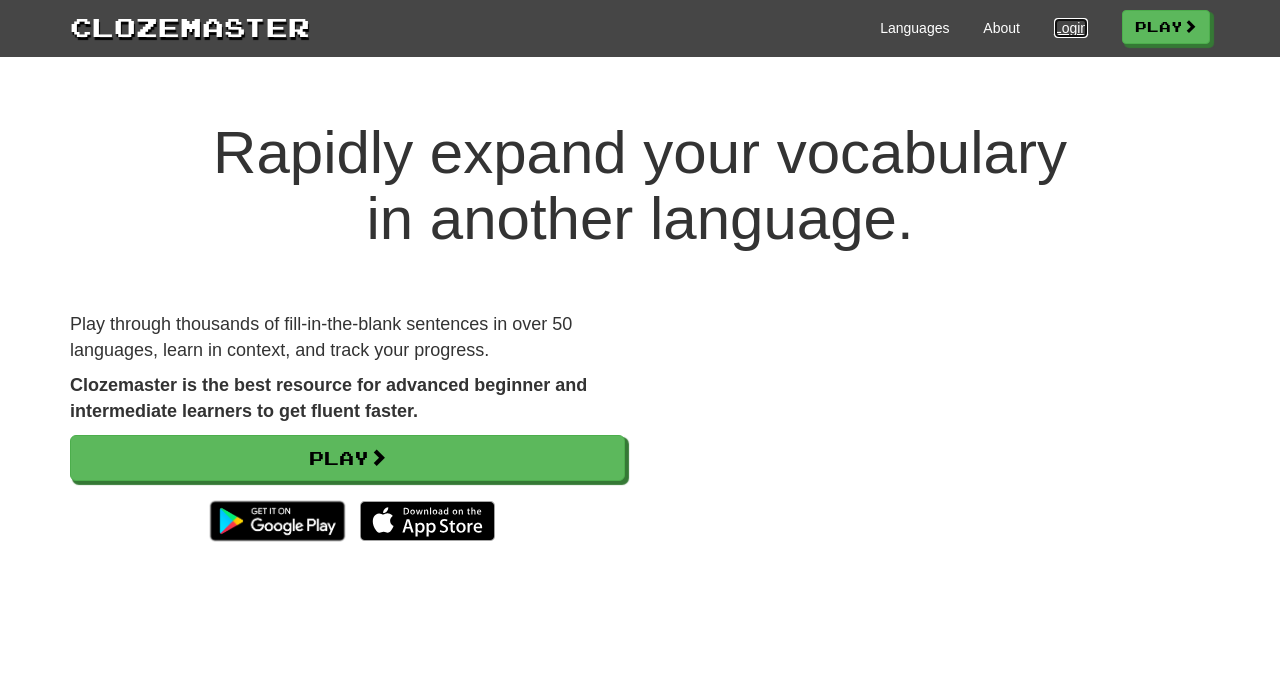 click on "Login" at bounding box center (1071, 28) 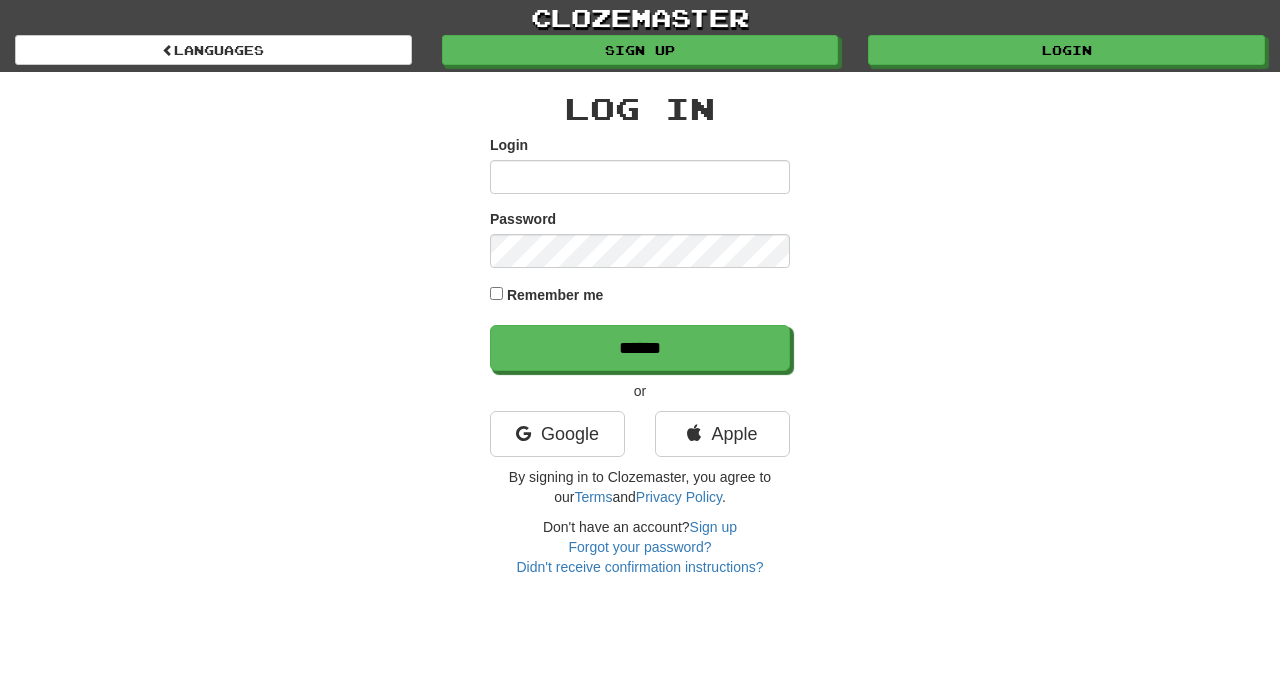 scroll, scrollTop: 0, scrollLeft: 0, axis: both 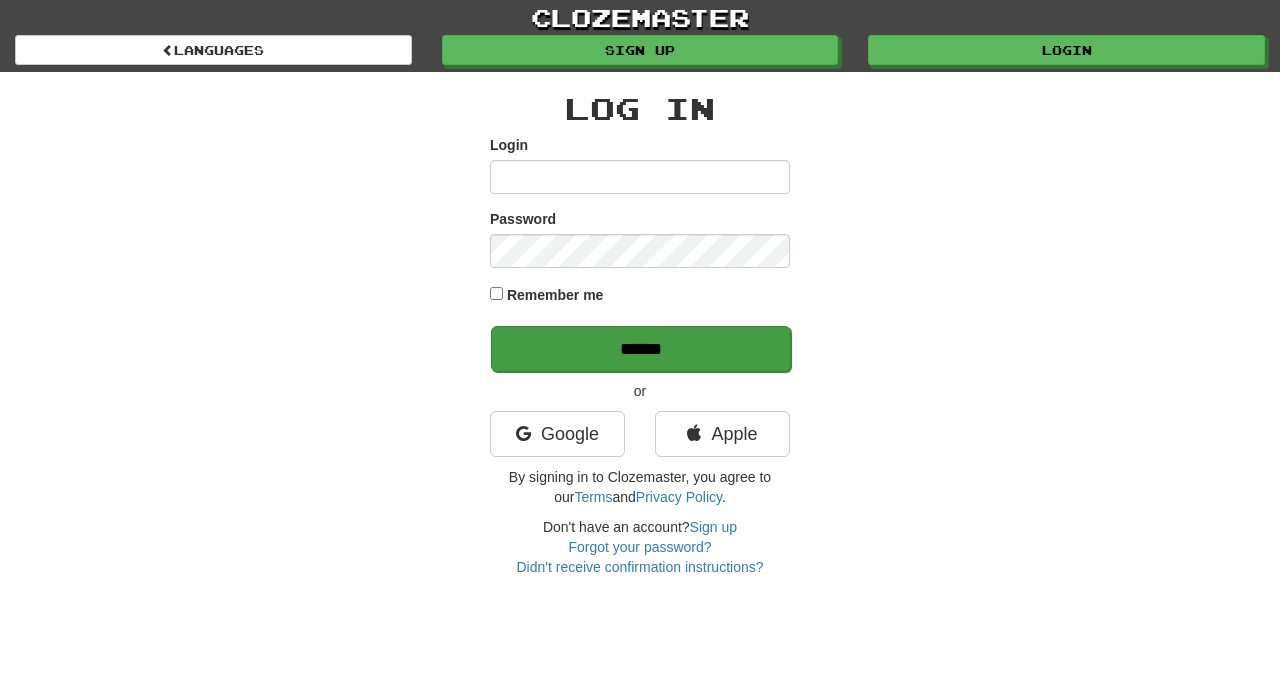 type on "**********" 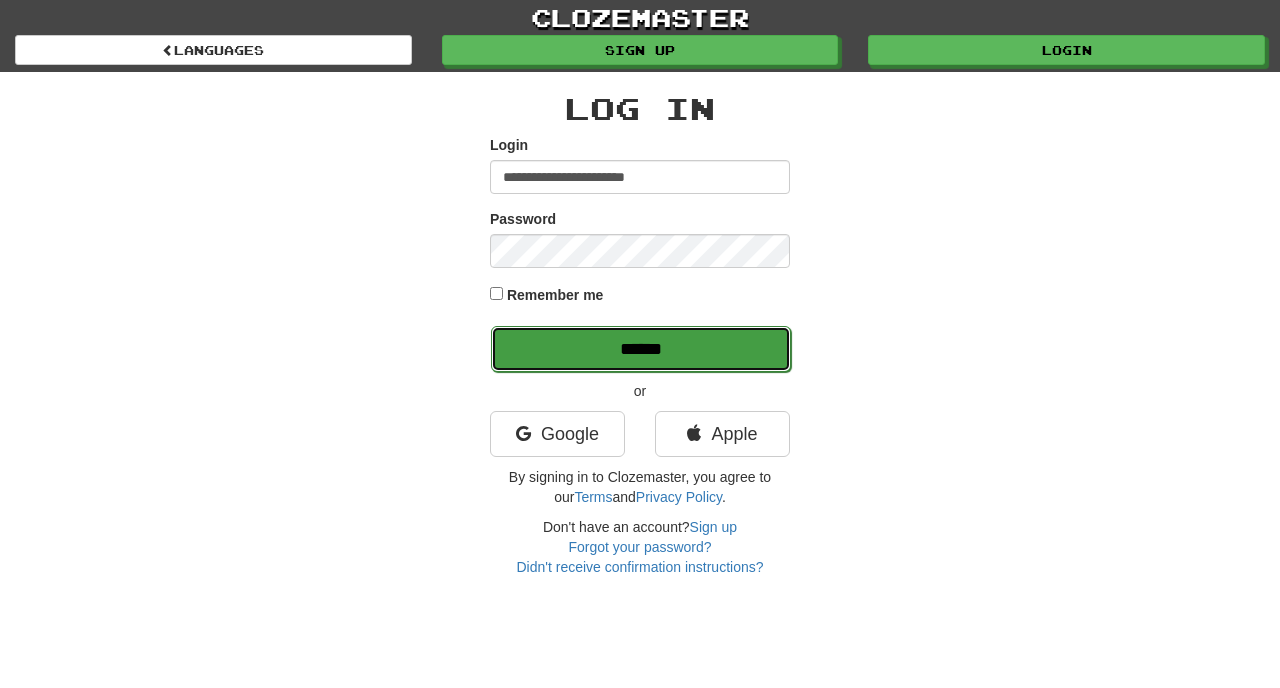 click on "******" at bounding box center [641, 349] 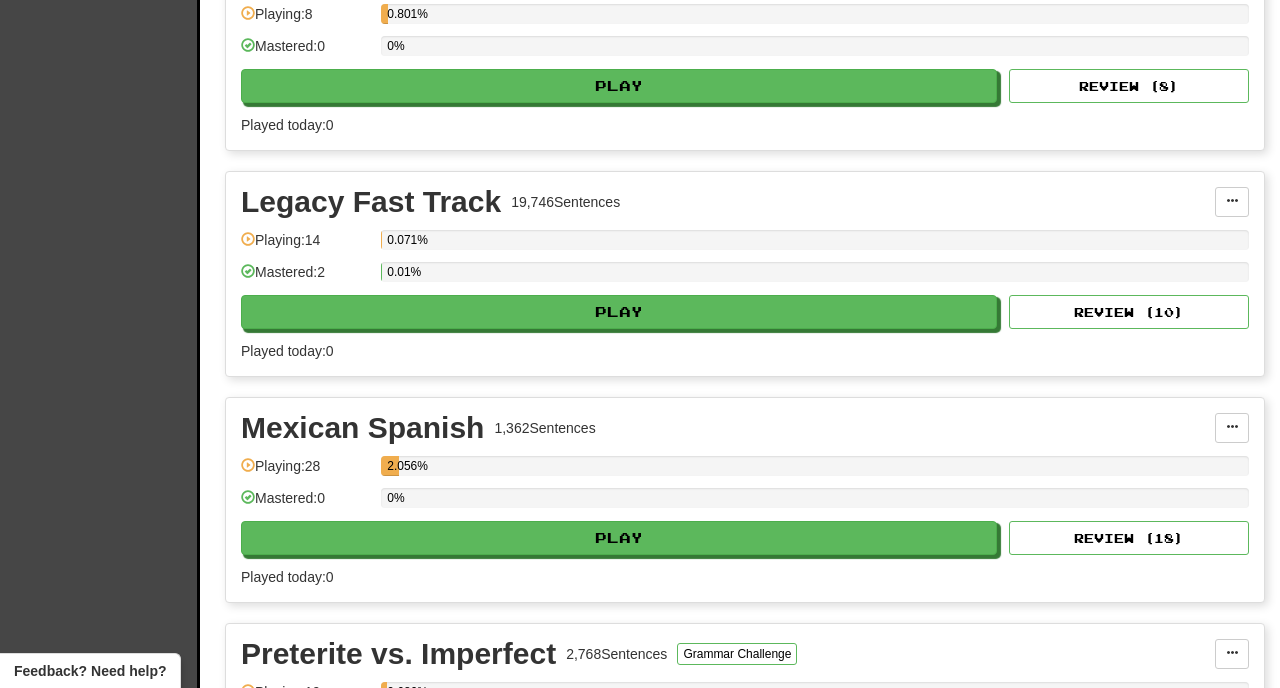 scroll, scrollTop: 1670, scrollLeft: 0, axis: vertical 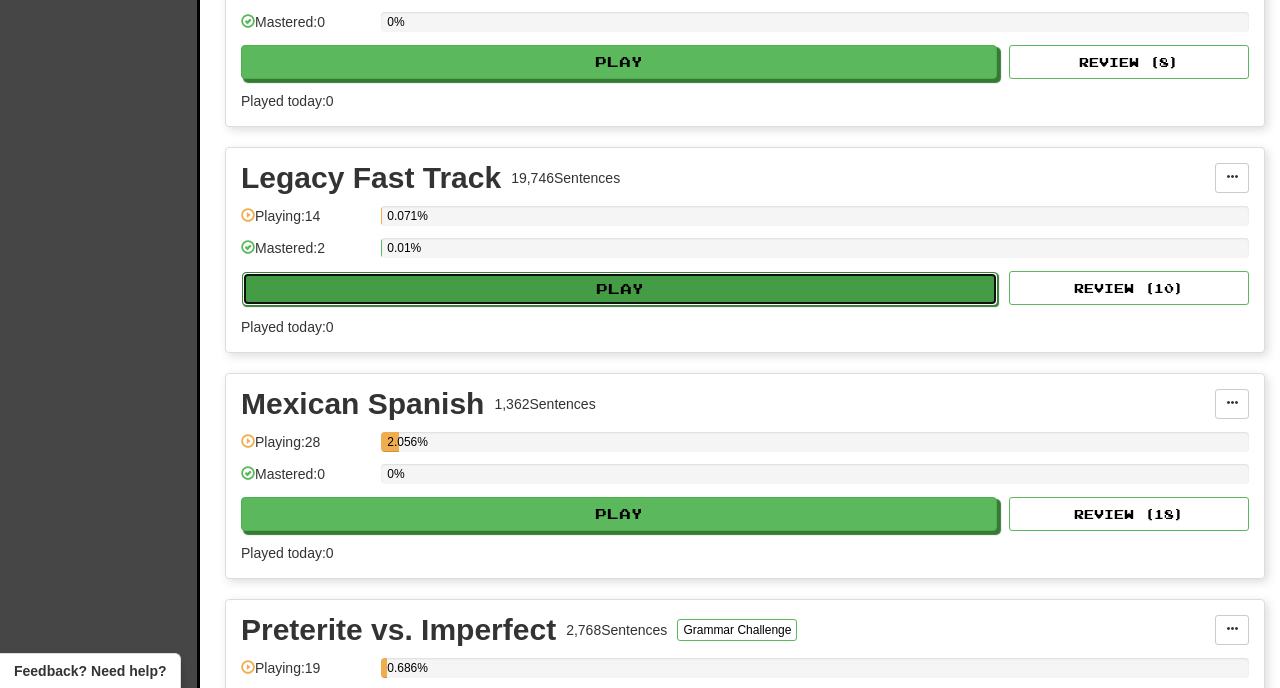 click on "Play" at bounding box center [620, 289] 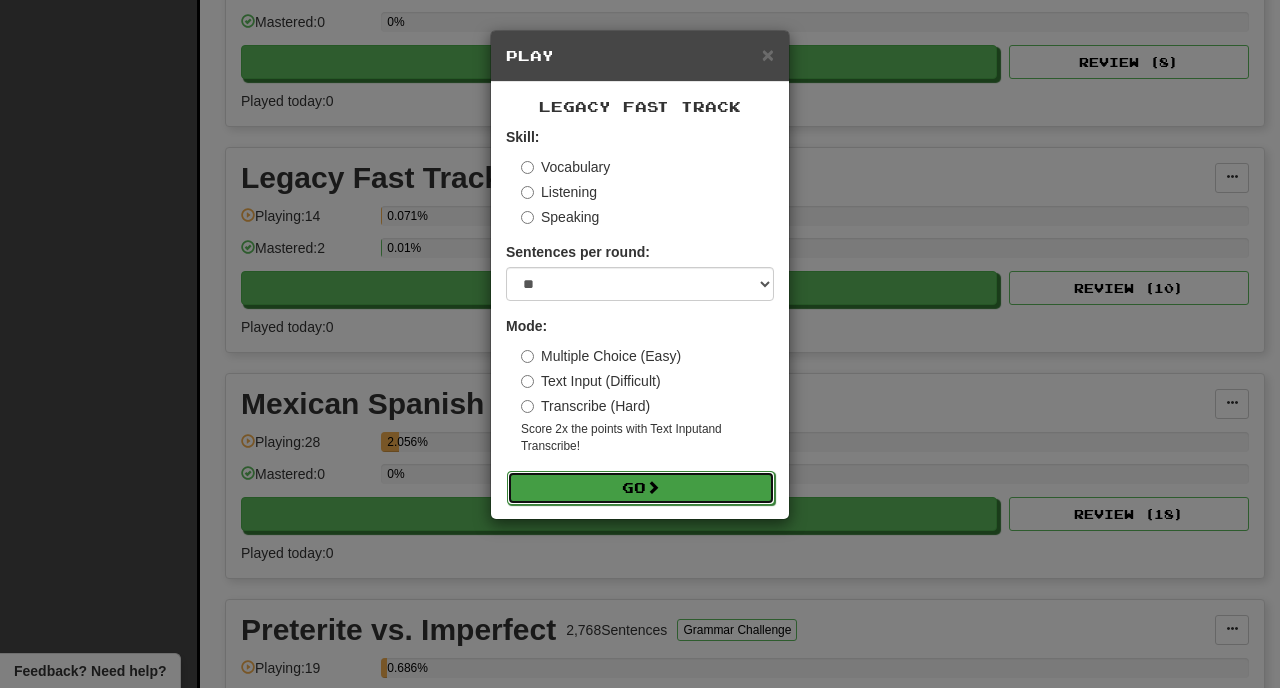 click on "Go" at bounding box center [641, 488] 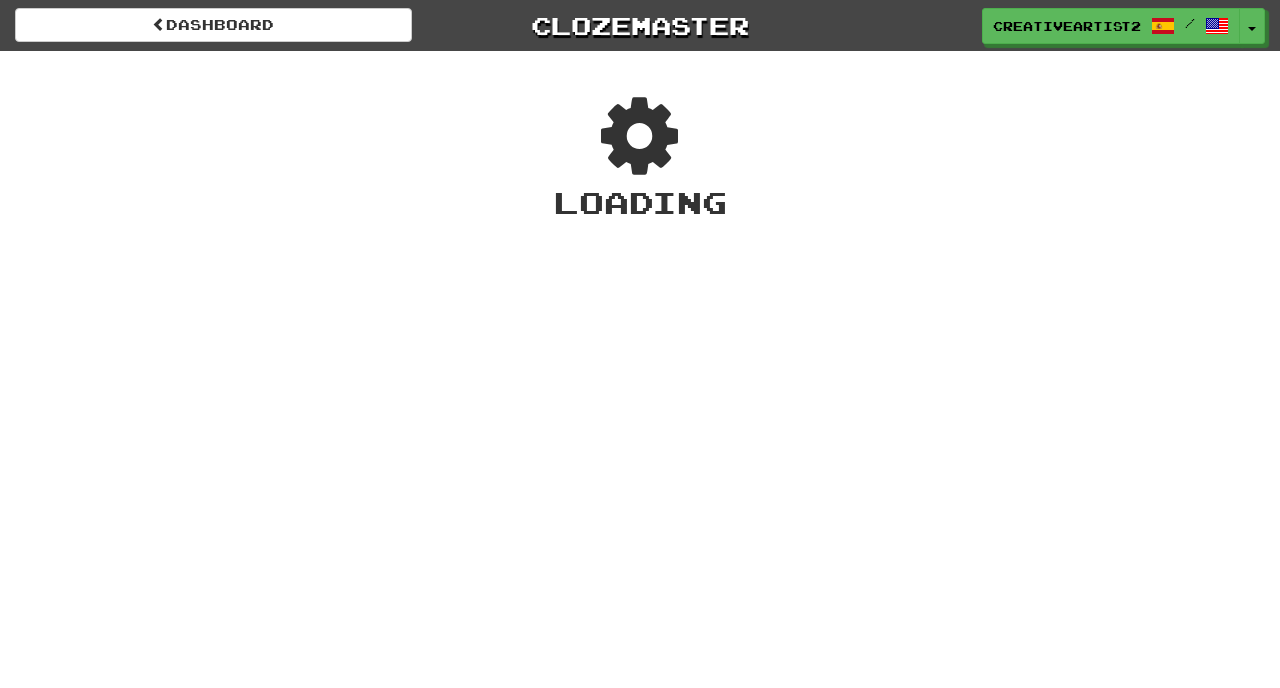 scroll, scrollTop: 0, scrollLeft: 0, axis: both 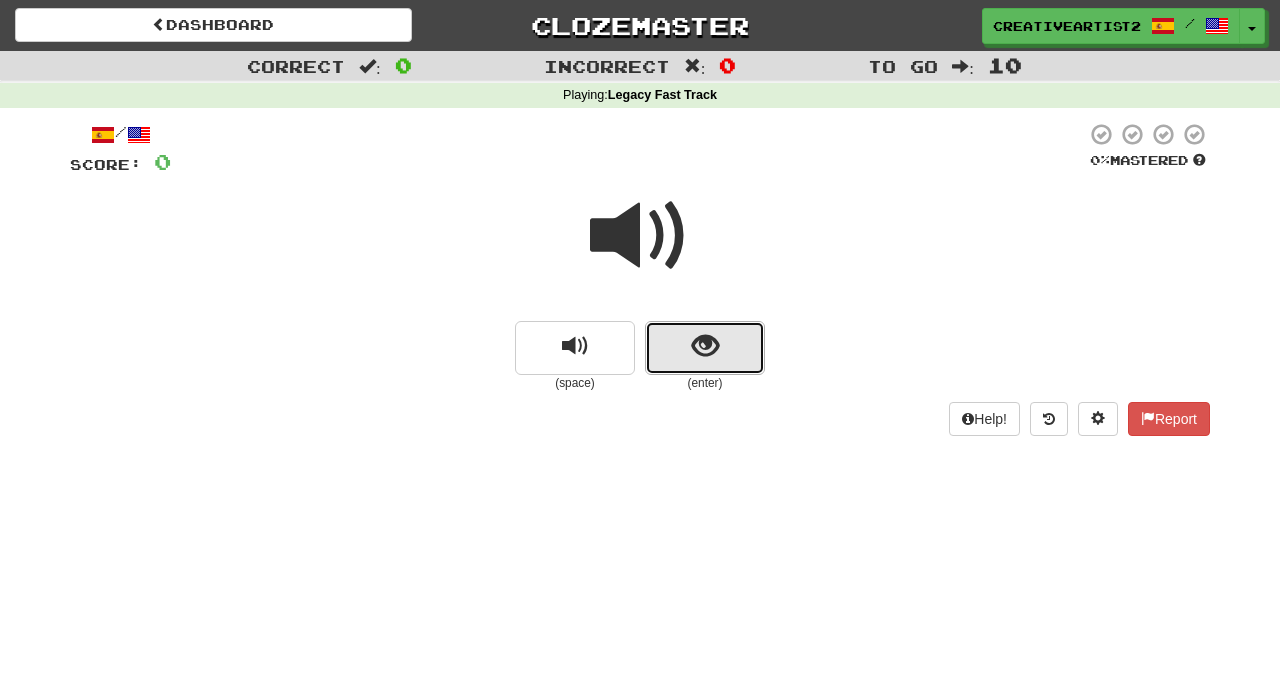 click at bounding box center (705, 348) 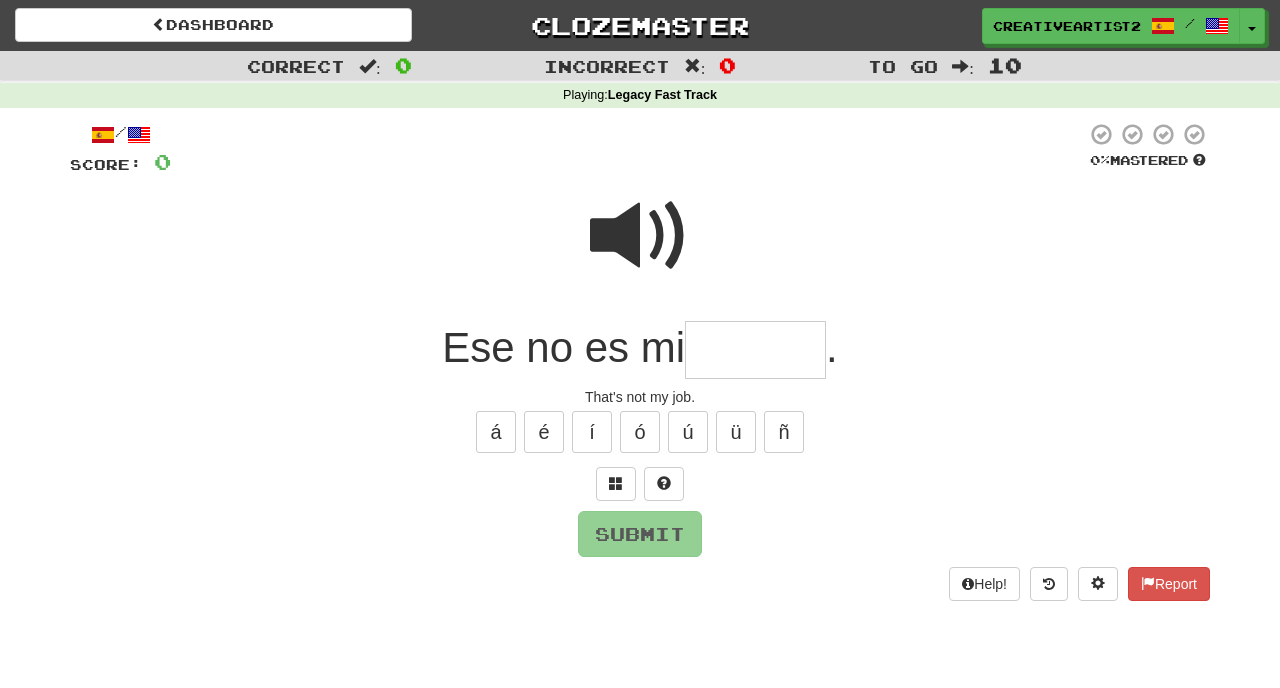 click at bounding box center (640, 236) 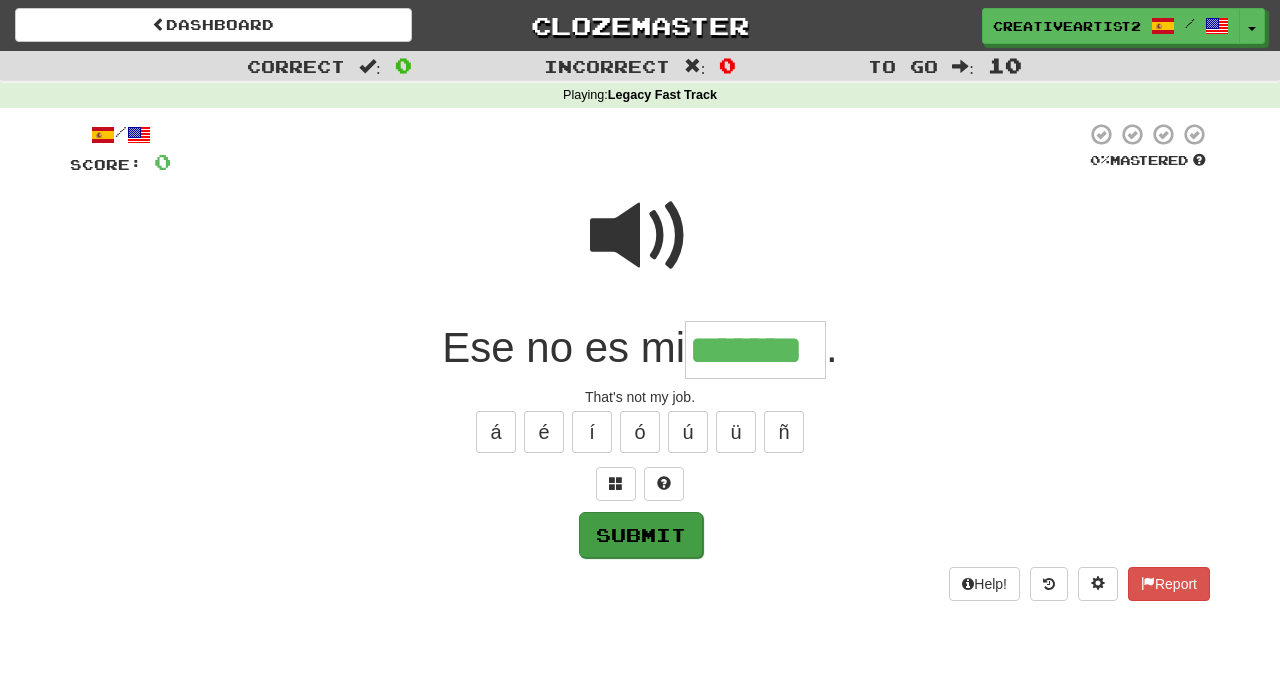 type on "*******" 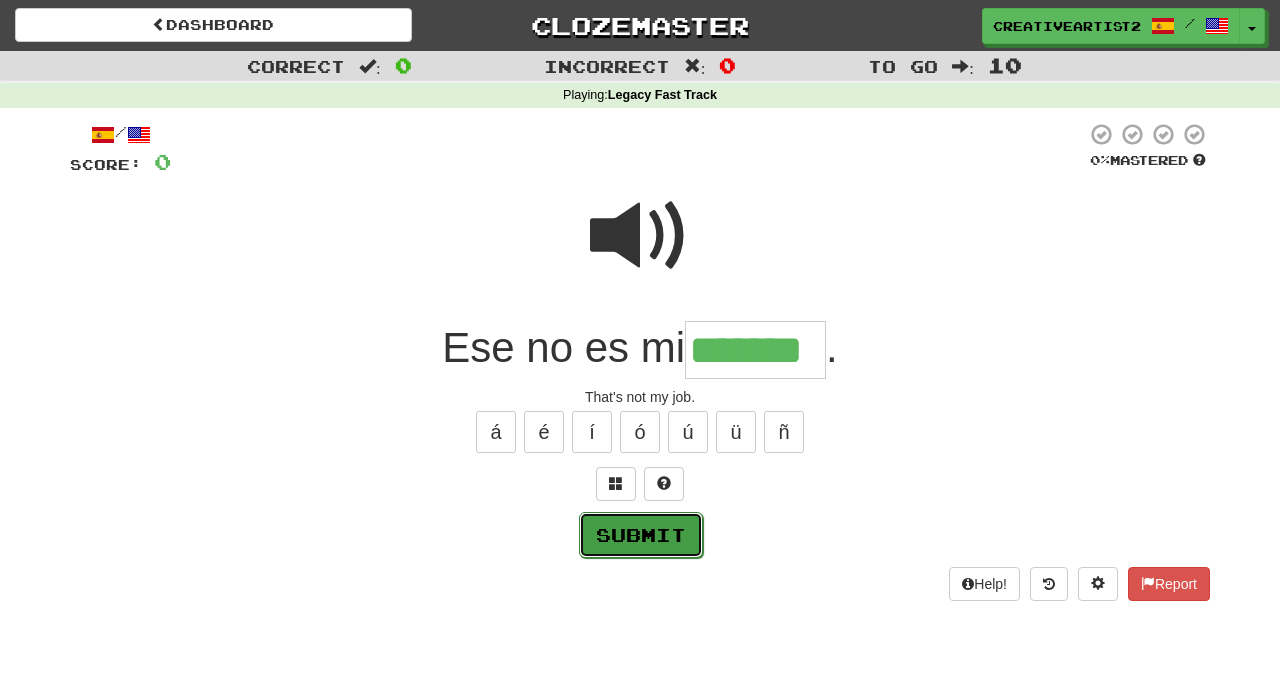 click on "Submit" at bounding box center (641, 535) 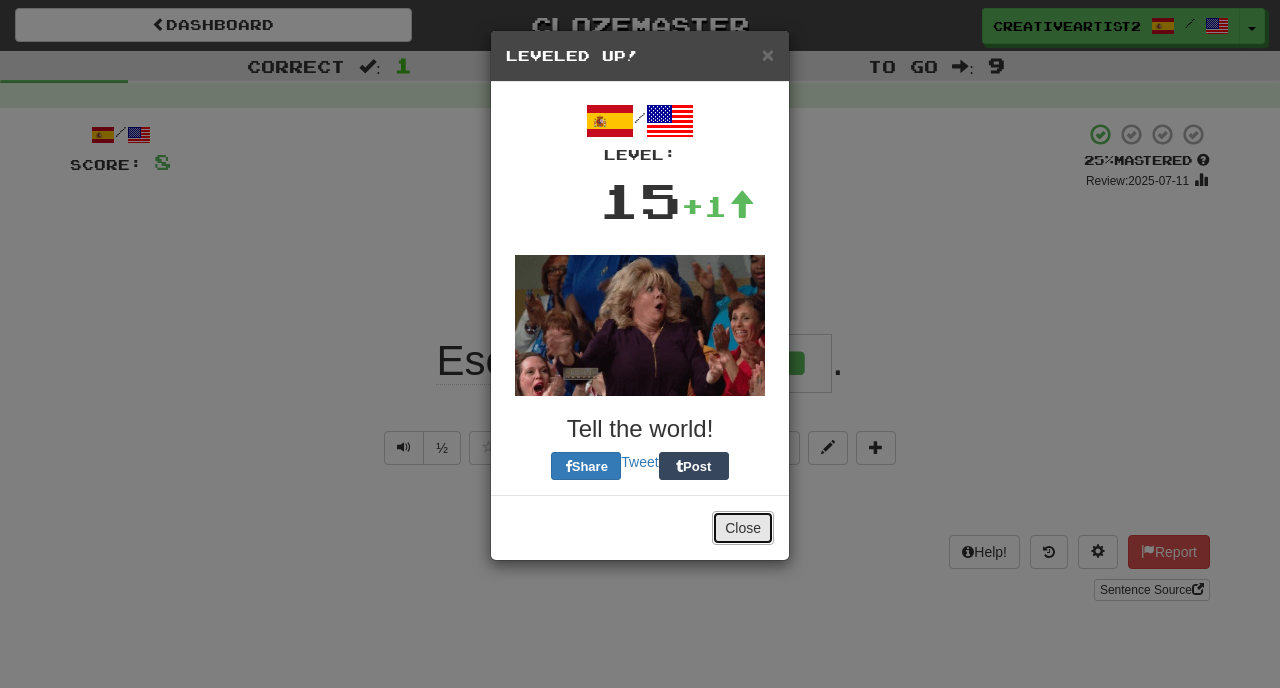click on "Close" at bounding box center (743, 528) 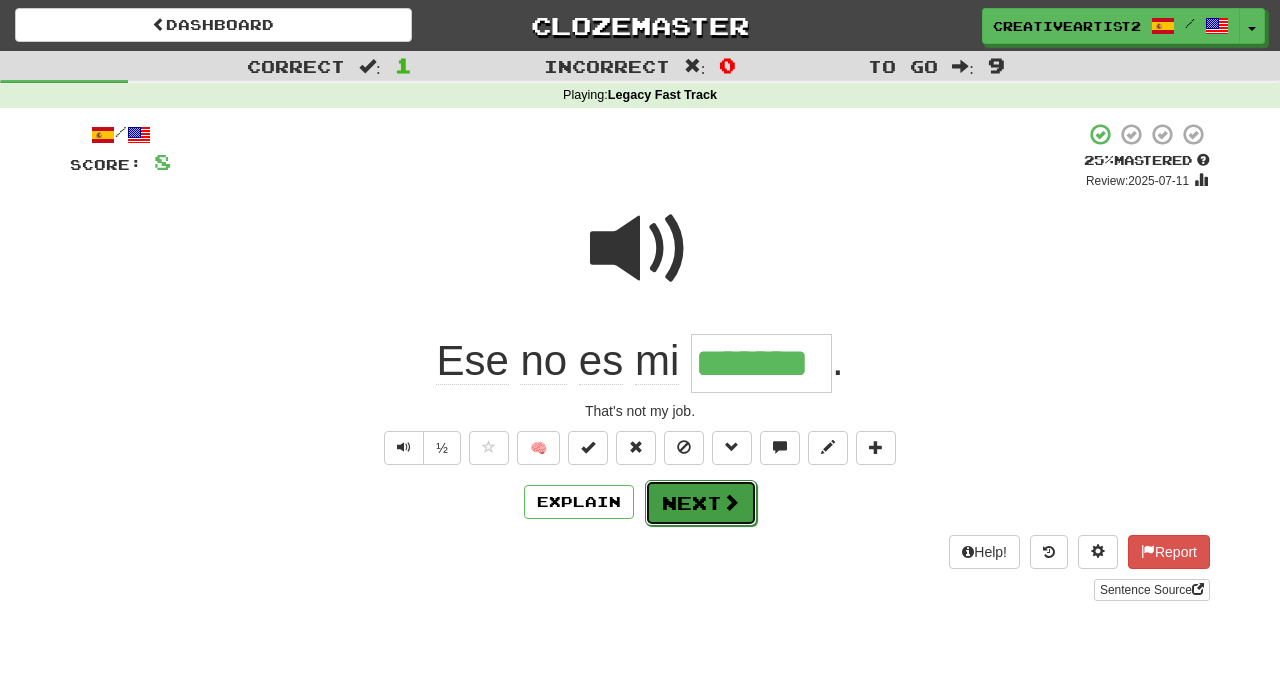 click on "Next" at bounding box center (701, 503) 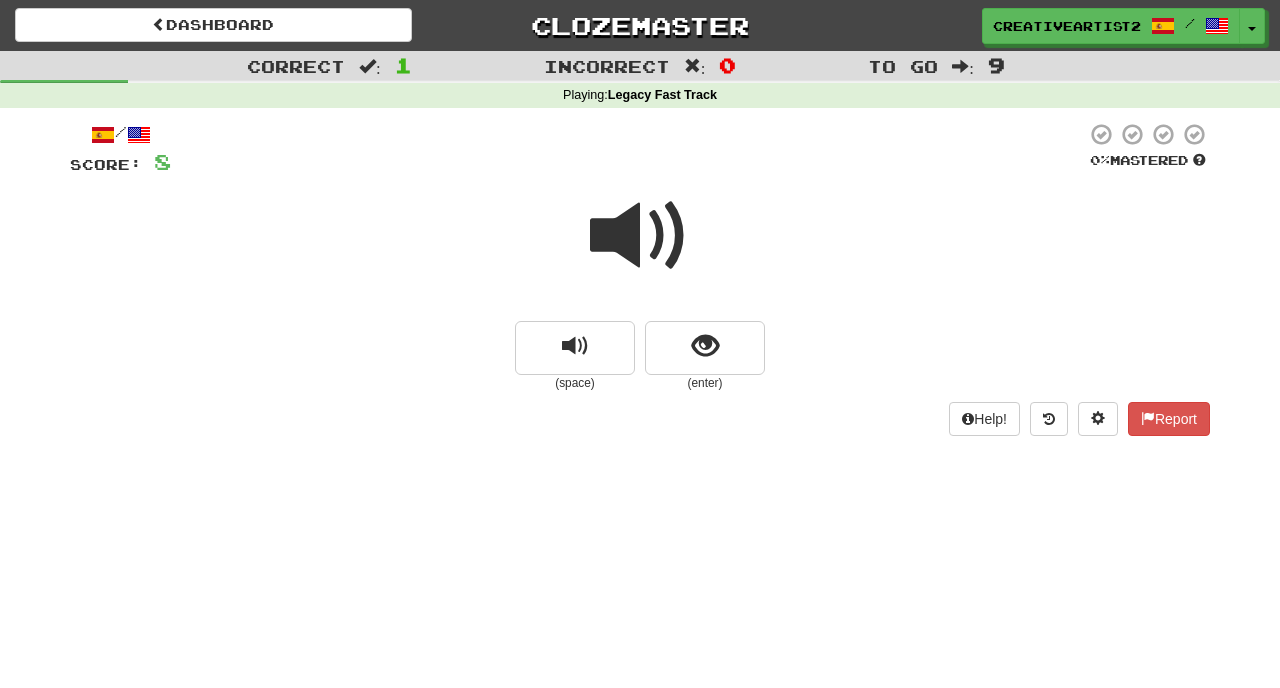 click at bounding box center (640, 236) 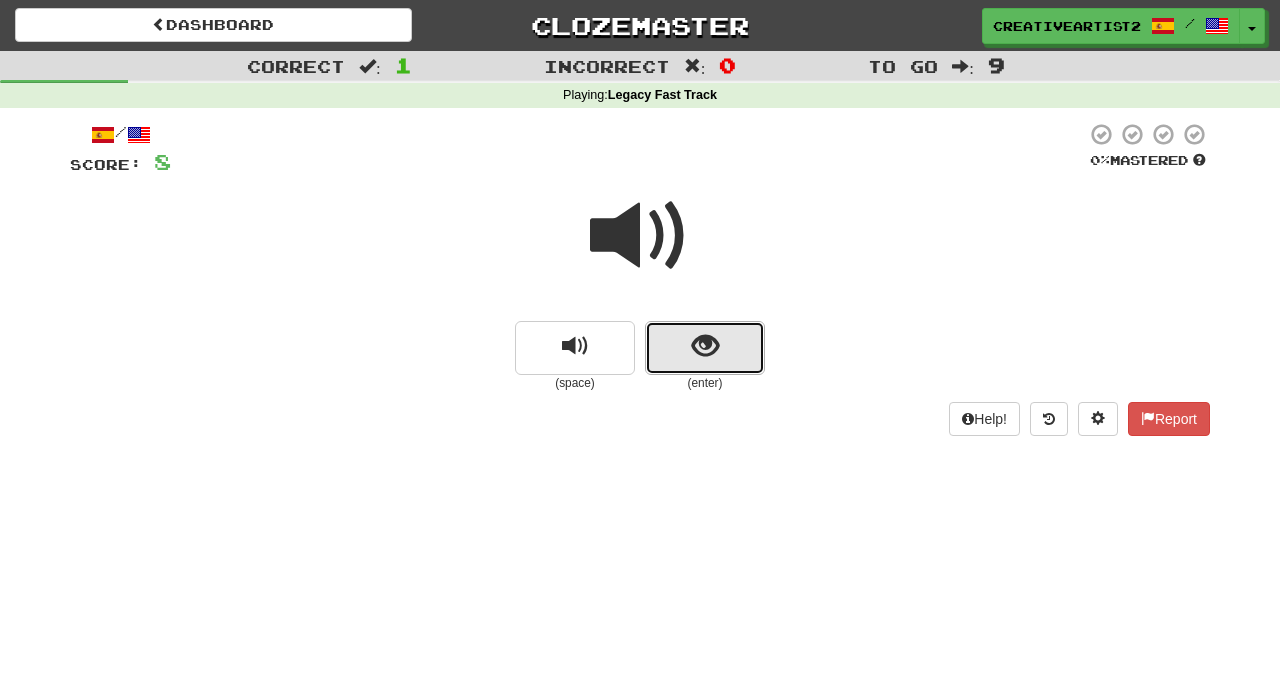 click at bounding box center [705, 346] 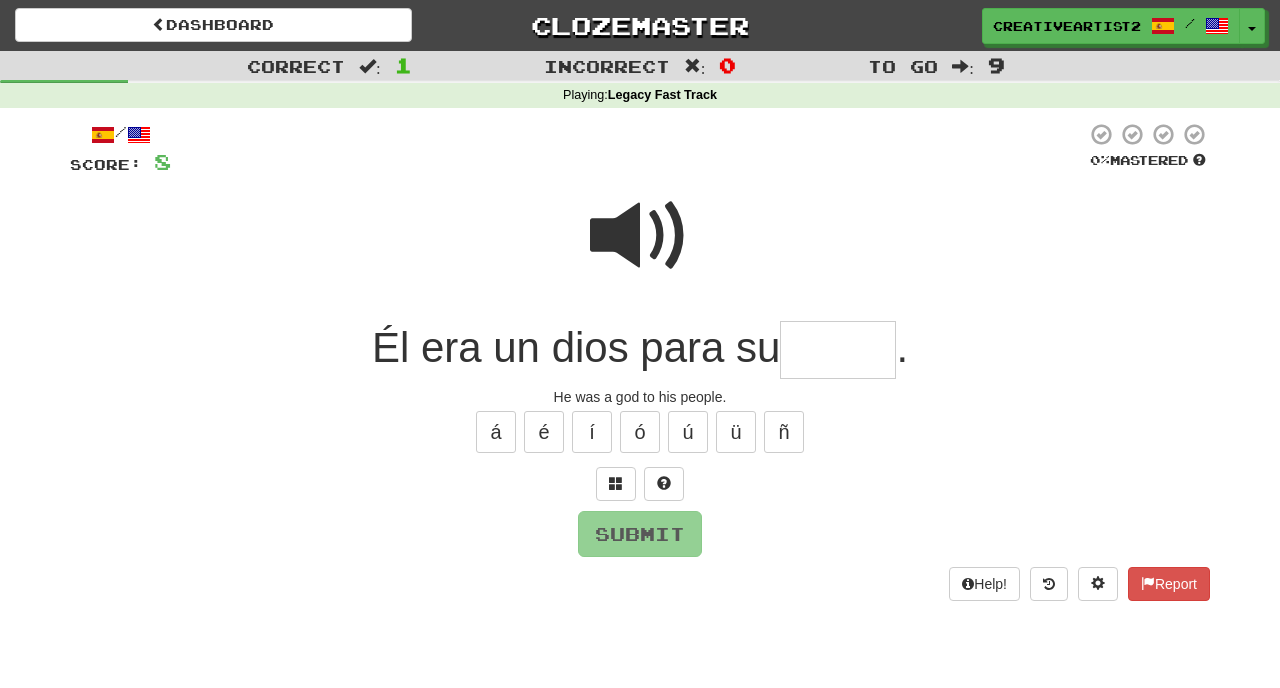 click at bounding box center [640, 236] 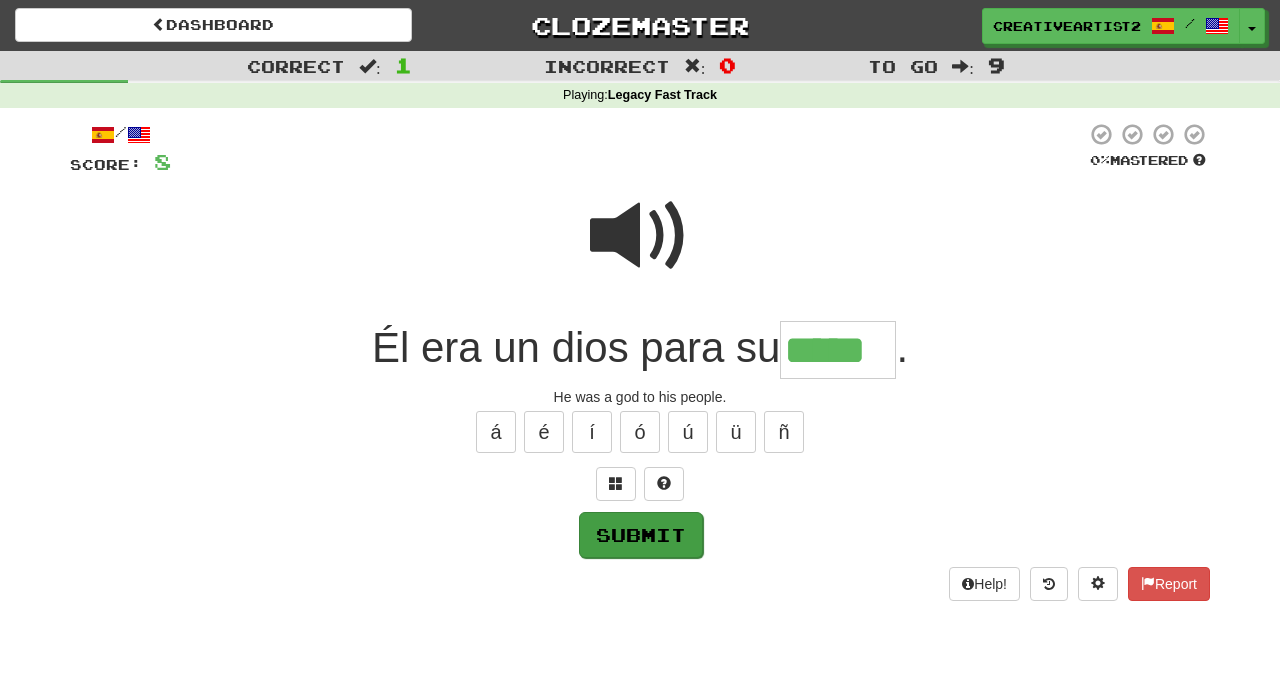 type on "*****" 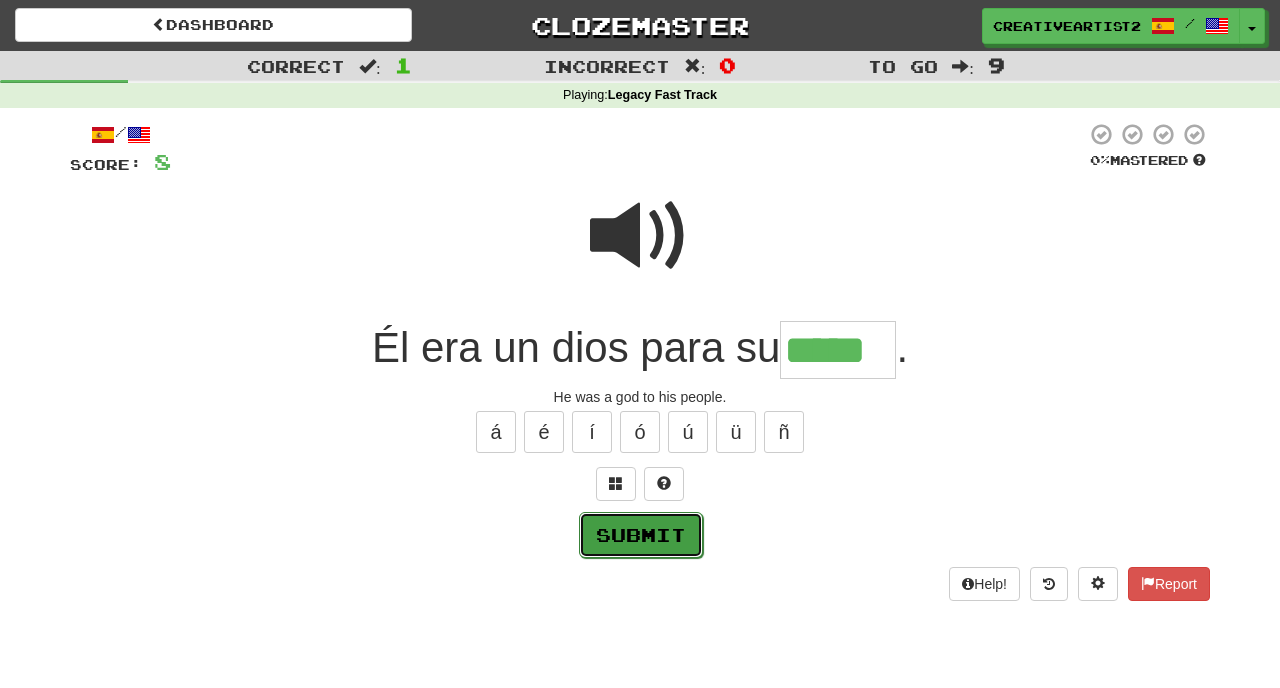 click on "Submit" at bounding box center [641, 535] 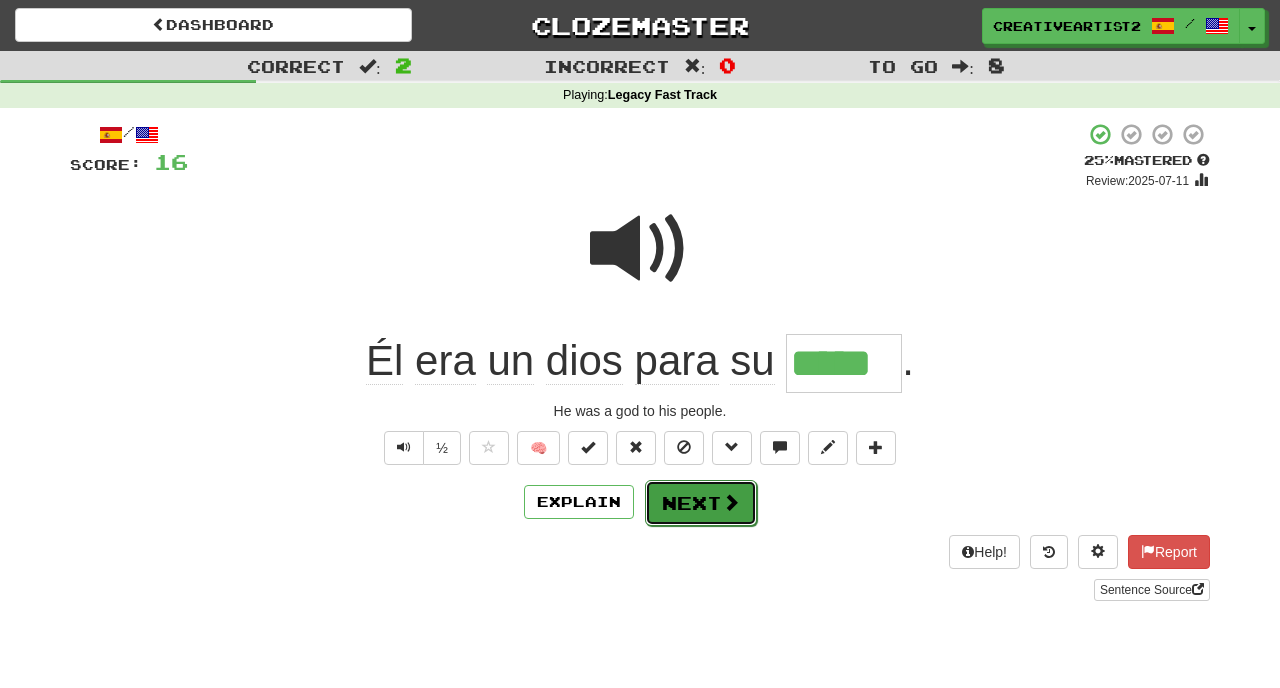 click on "Next" at bounding box center [701, 503] 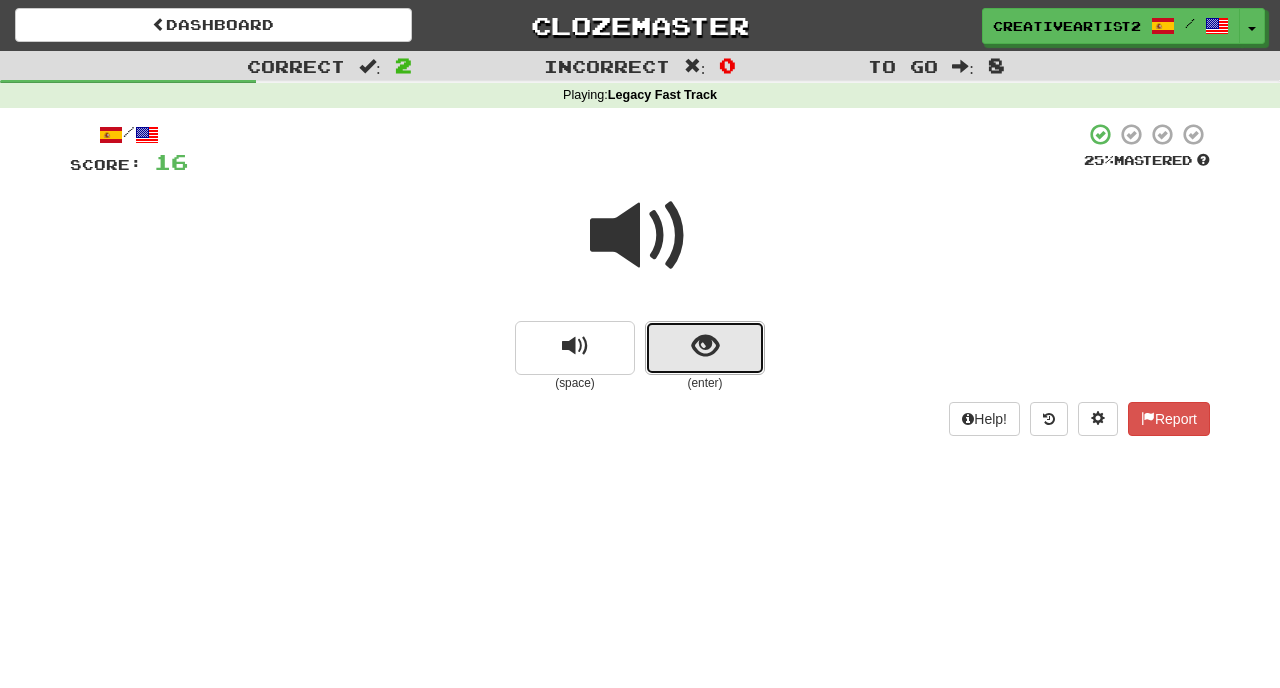 click at bounding box center [705, 346] 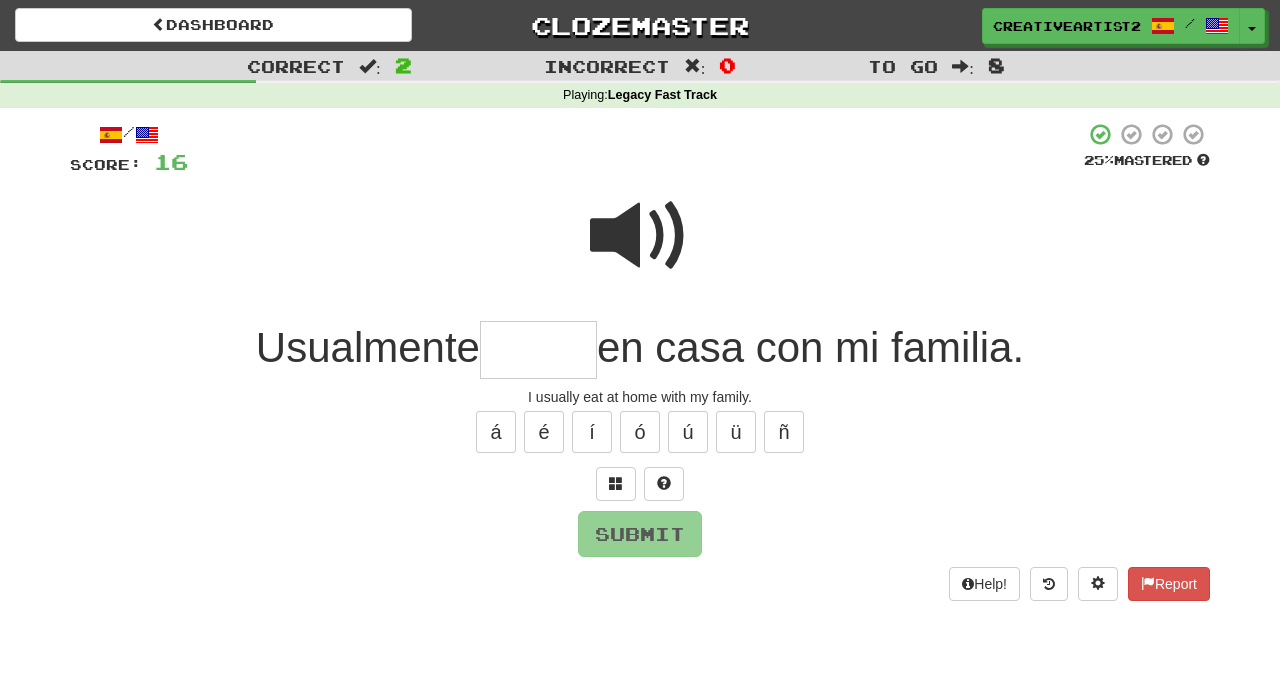click at bounding box center [538, 350] 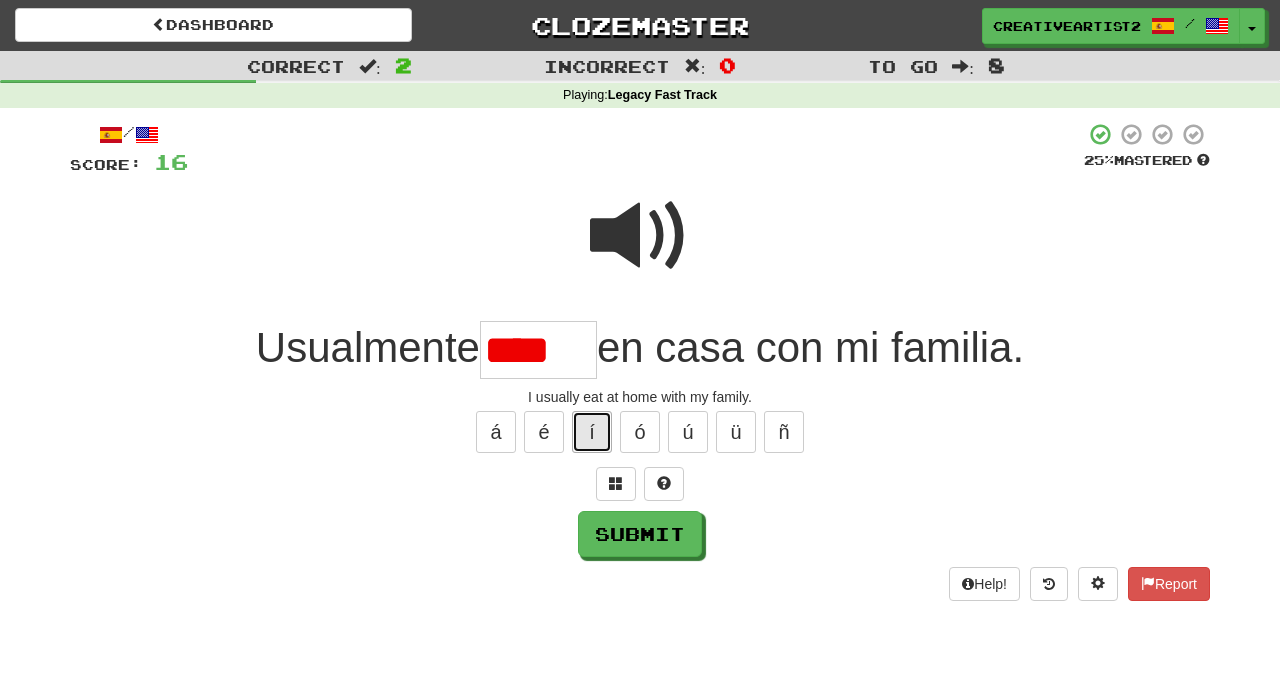 click on "í" at bounding box center [592, 432] 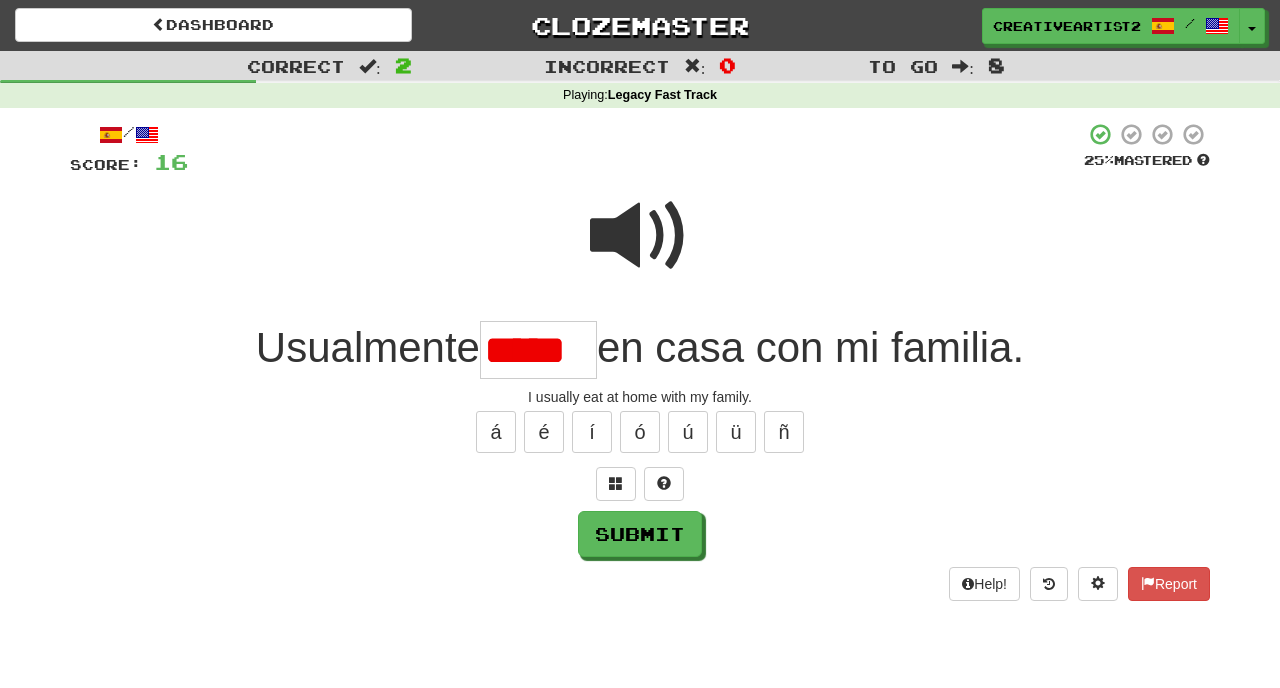 click on "*****" at bounding box center (538, 350) 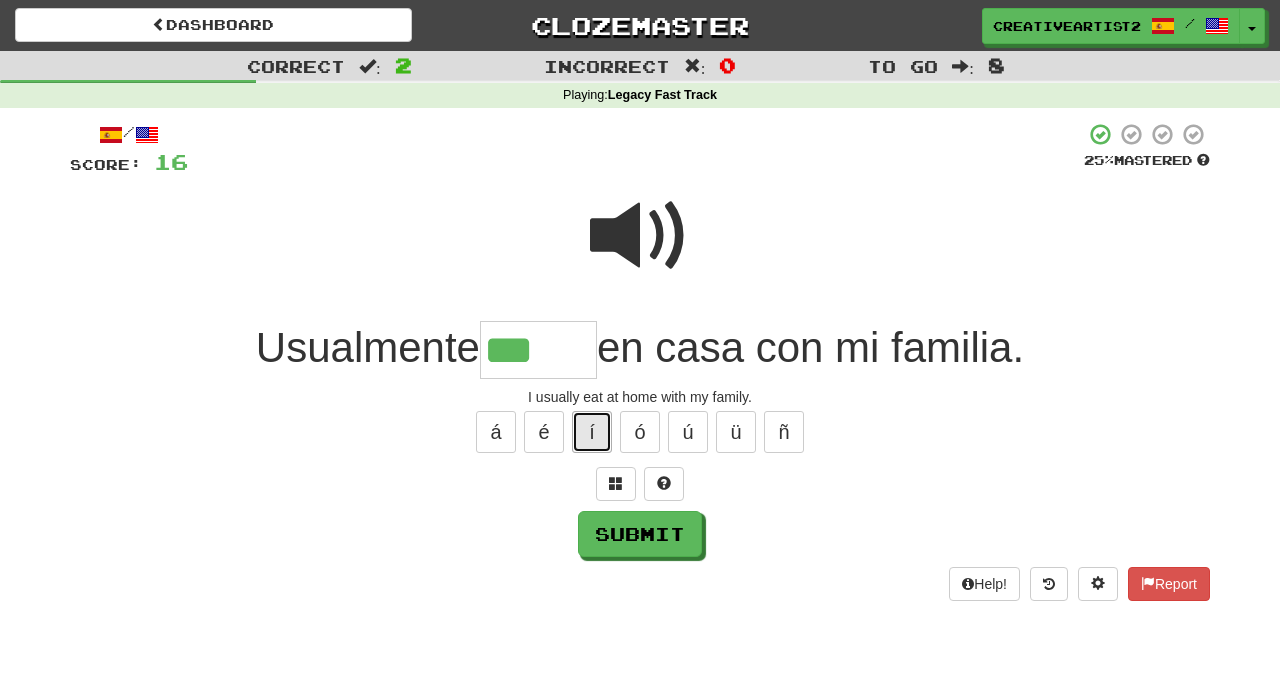 click on "í" at bounding box center [592, 432] 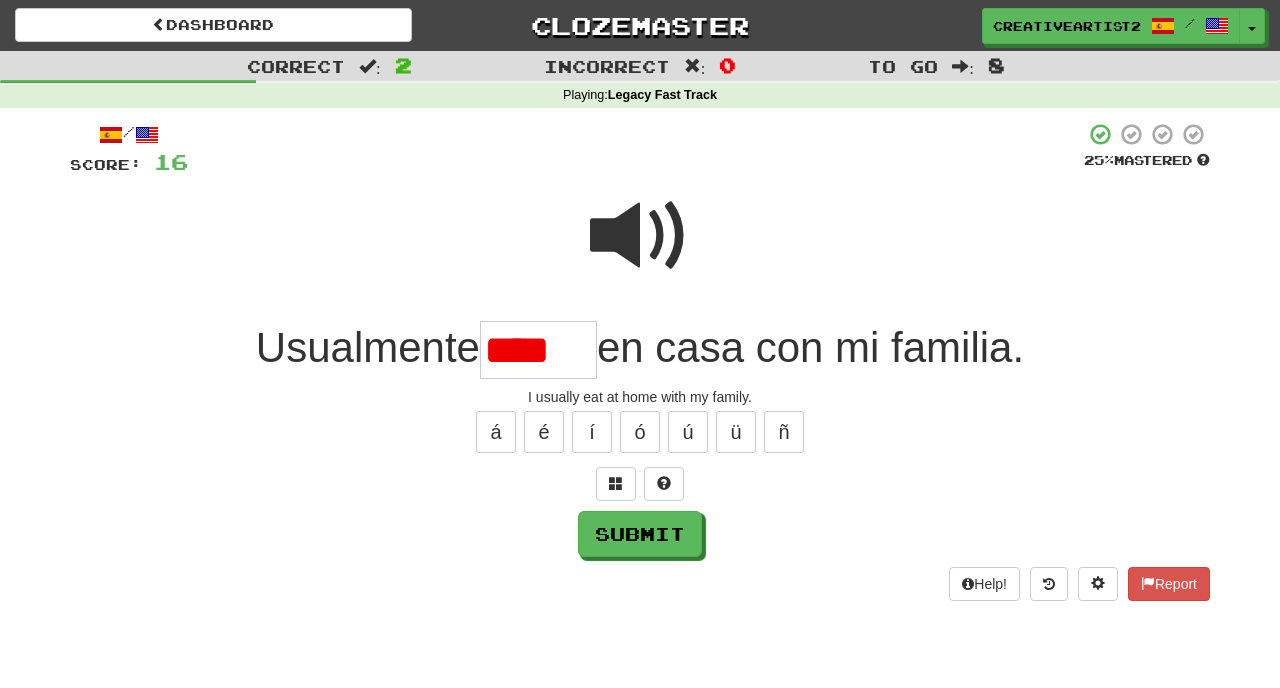 click at bounding box center [640, 236] 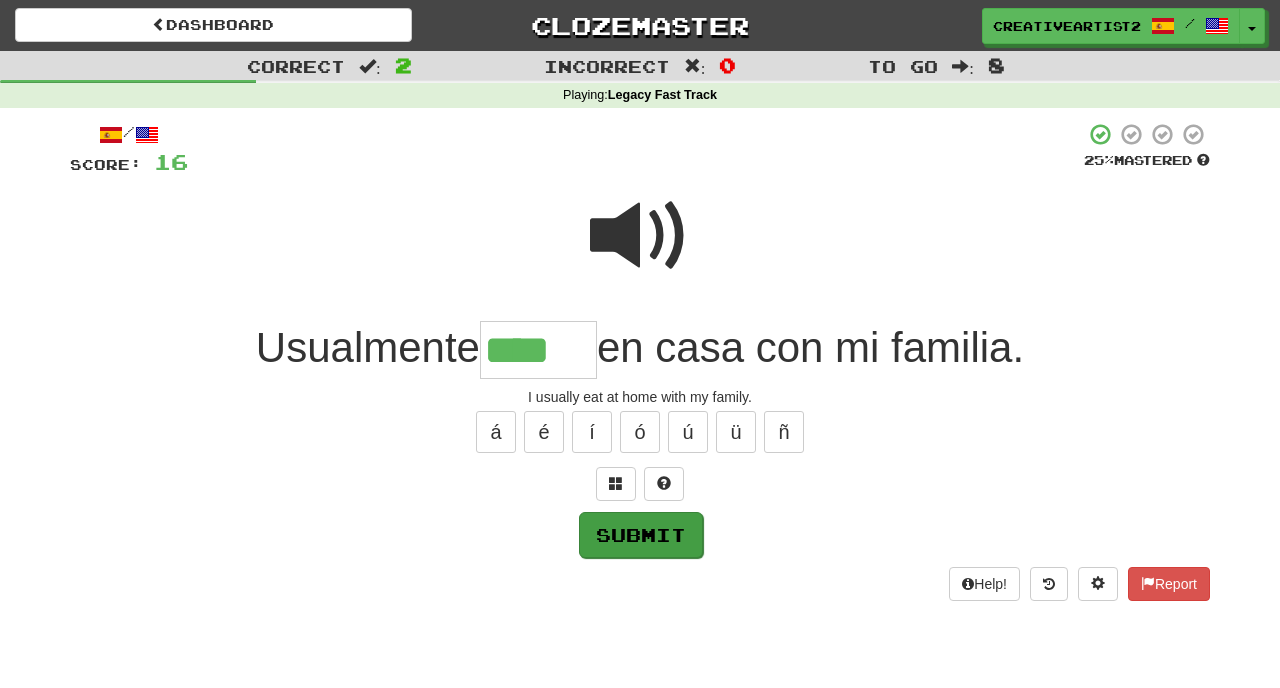 type on "****" 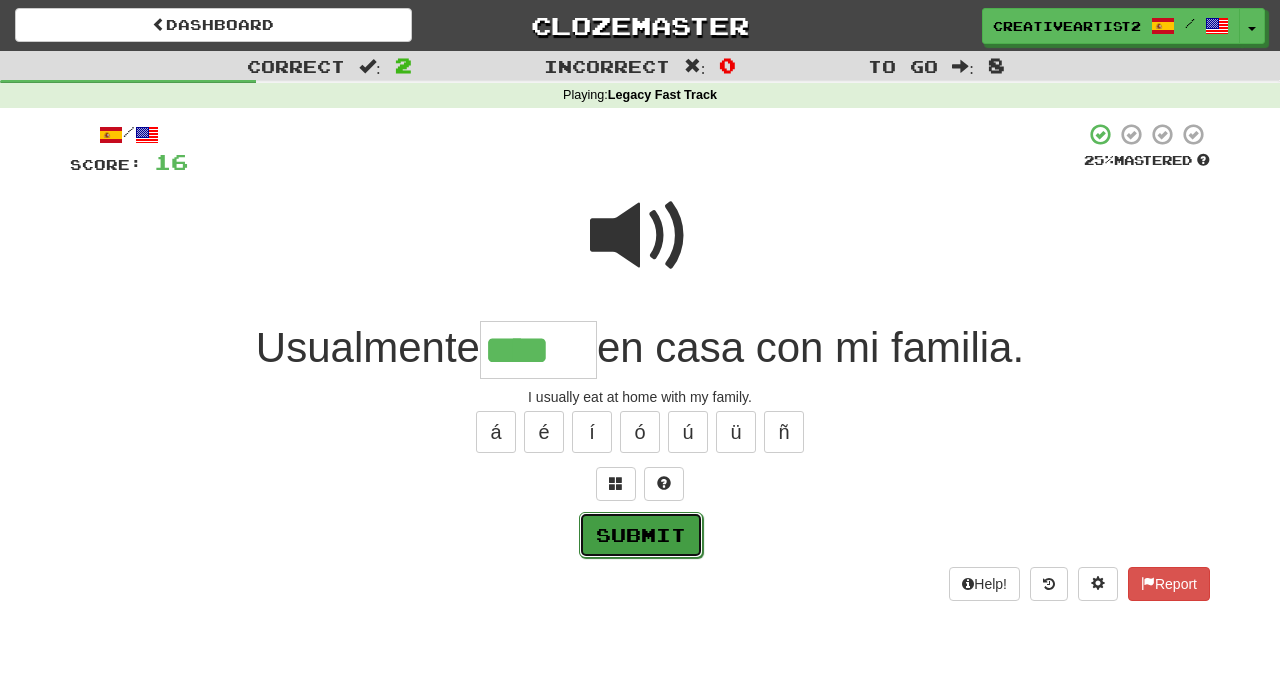 click on "Submit" at bounding box center (641, 535) 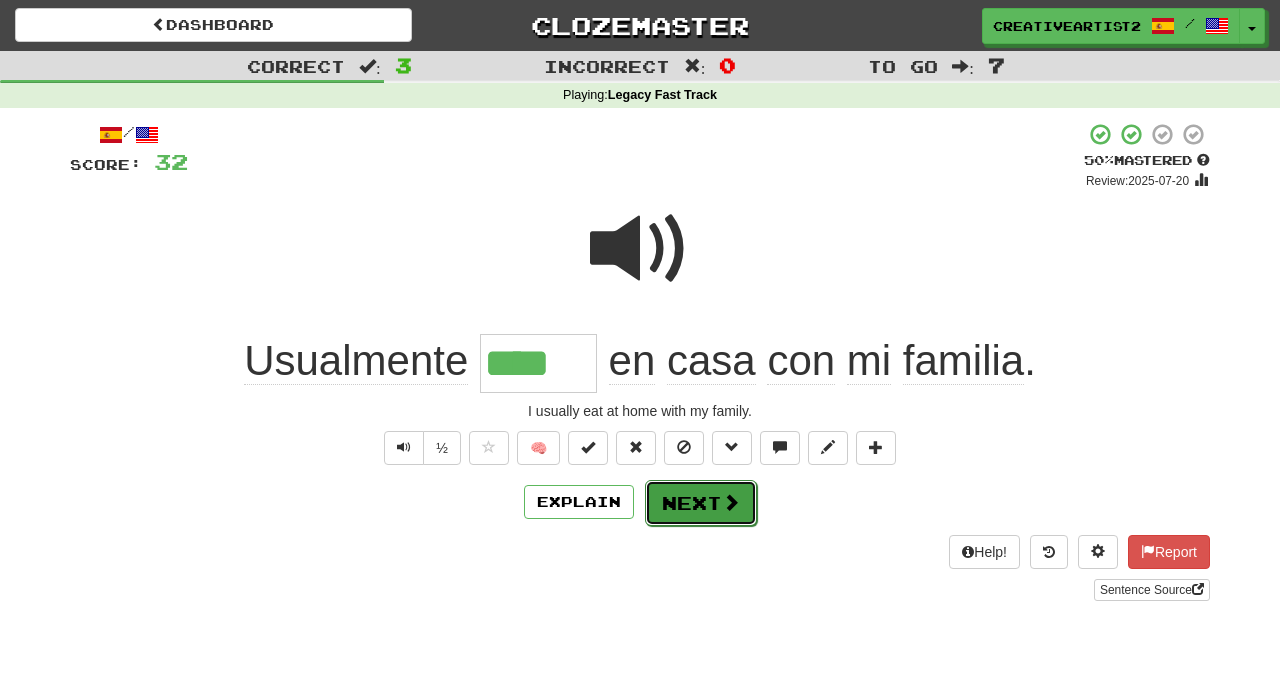 click on "Next" at bounding box center (701, 503) 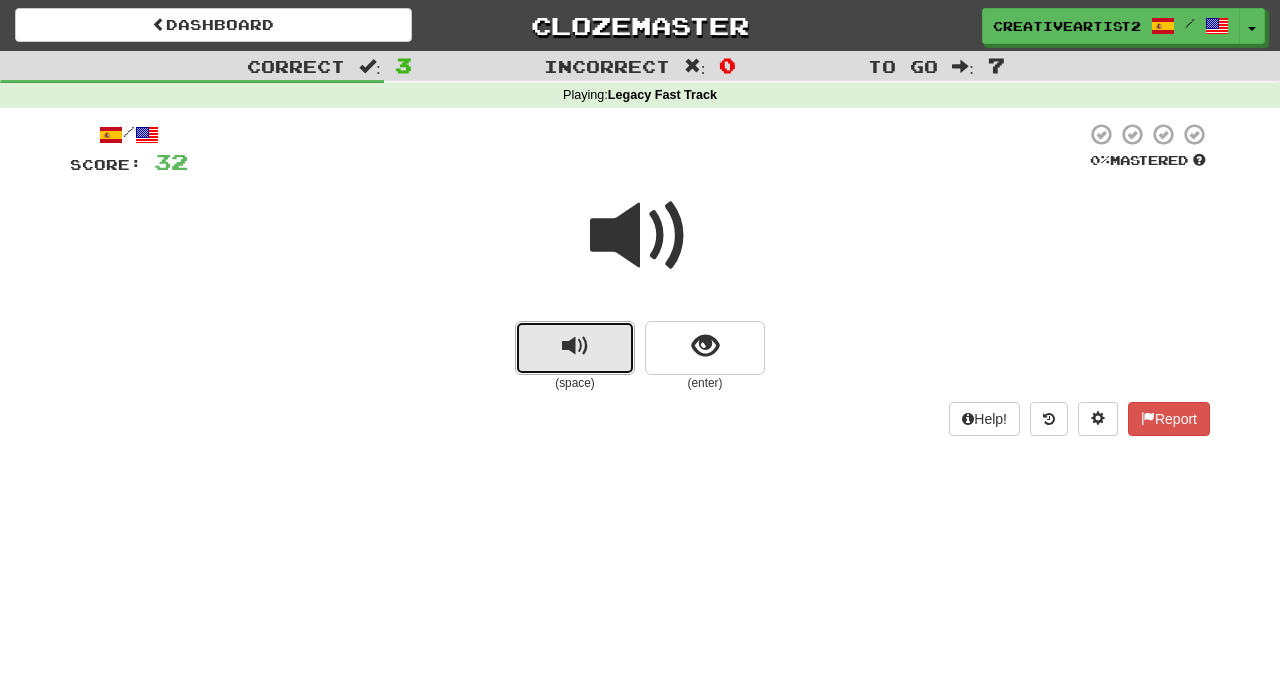 click at bounding box center (575, 348) 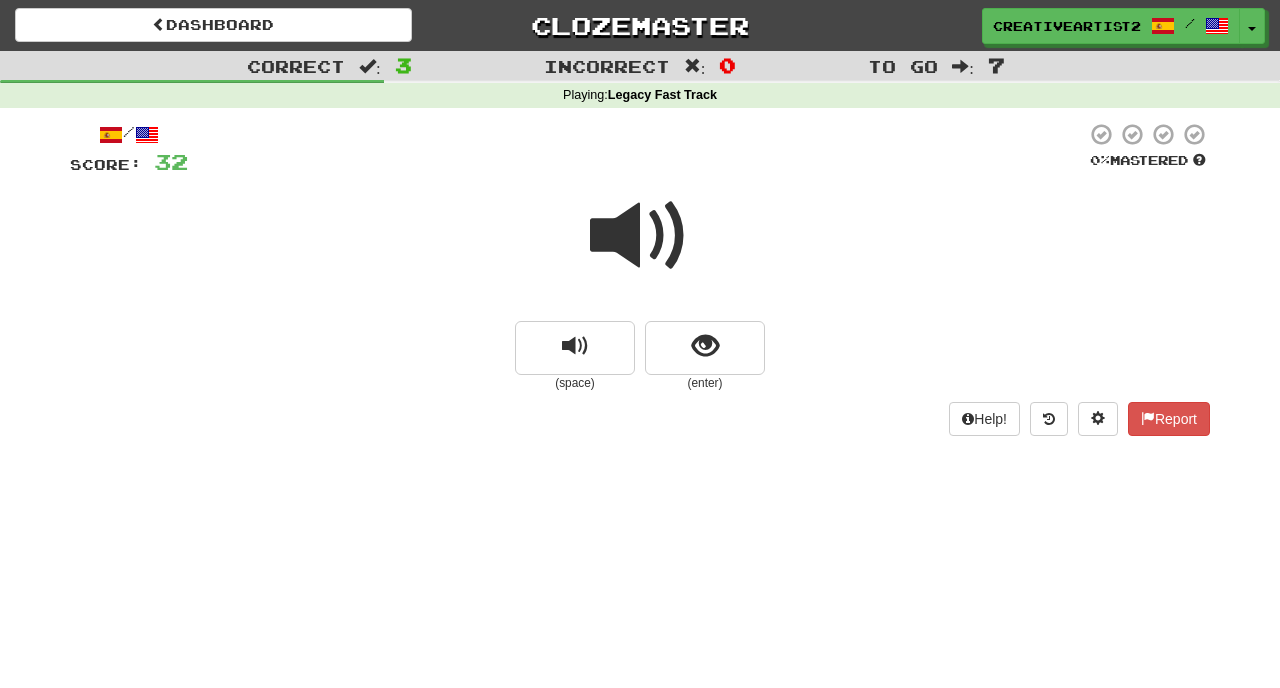 click at bounding box center (640, 236) 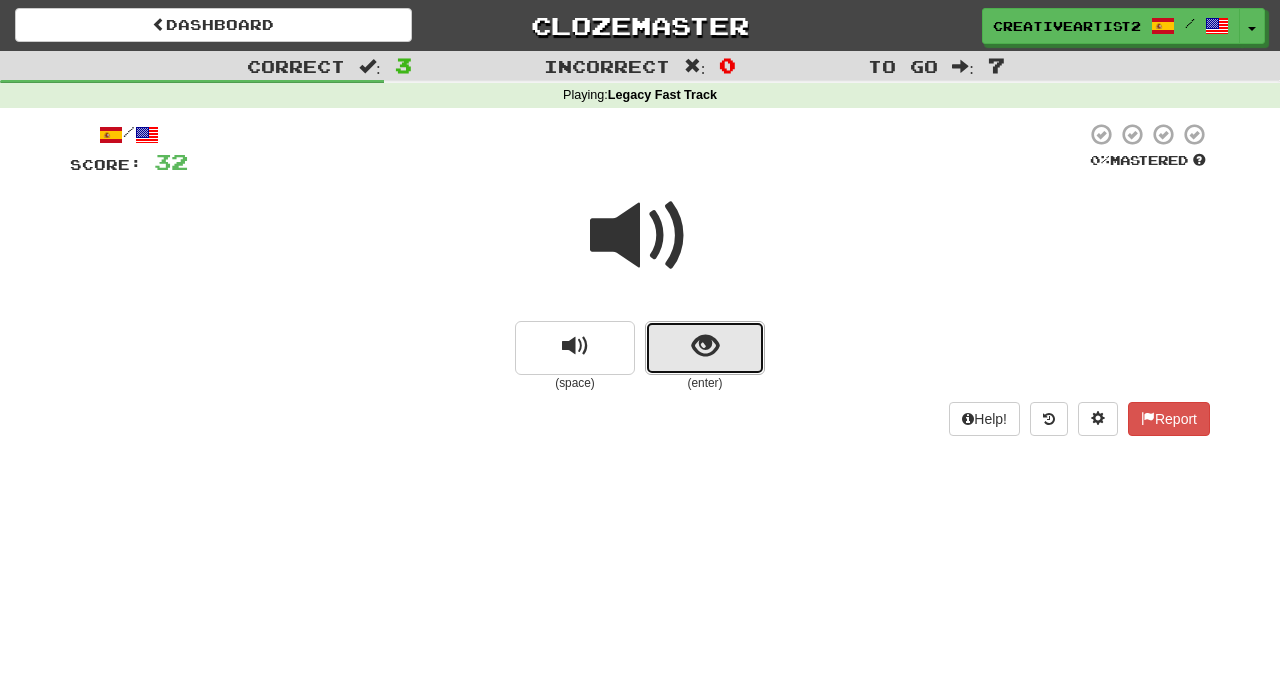 click at bounding box center [705, 346] 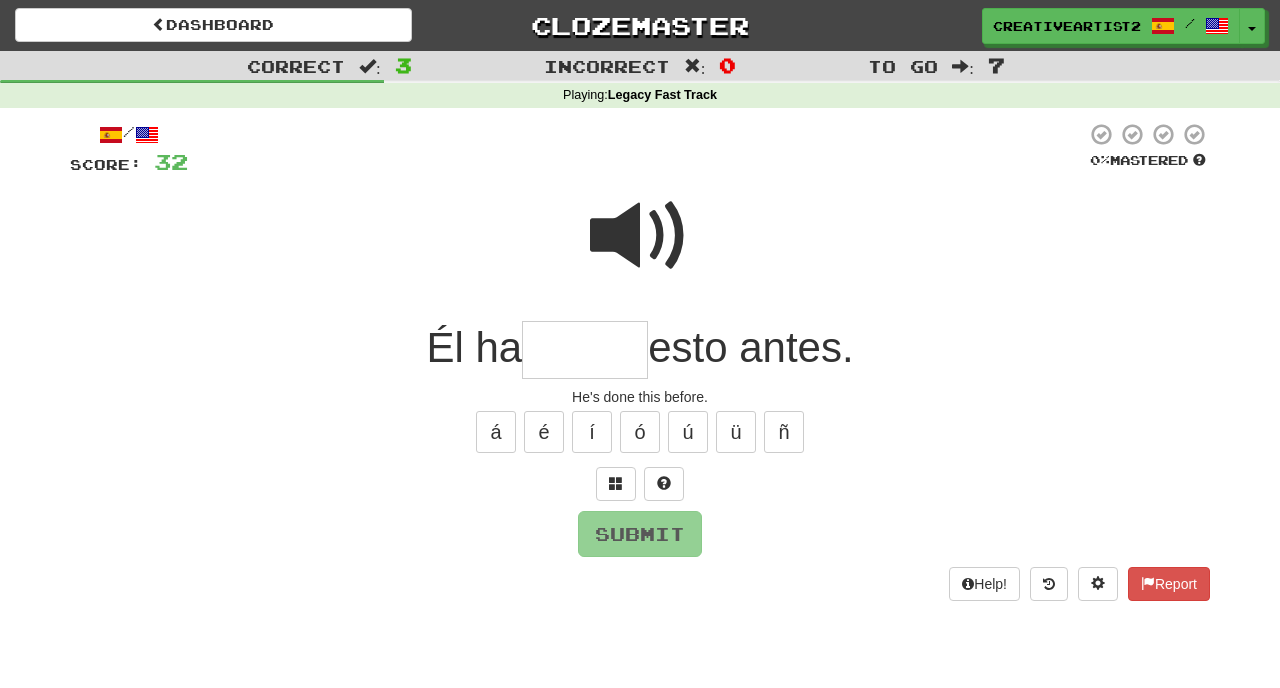click at bounding box center [585, 350] 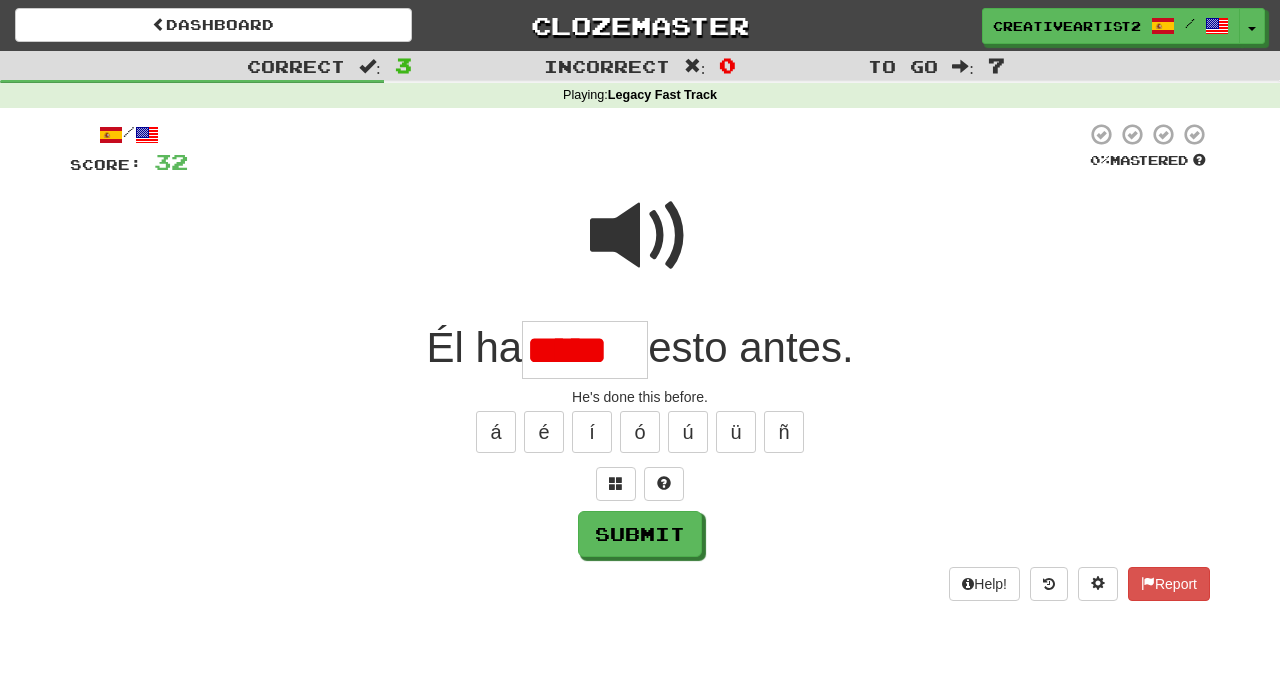 click at bounding box center [640, 236] 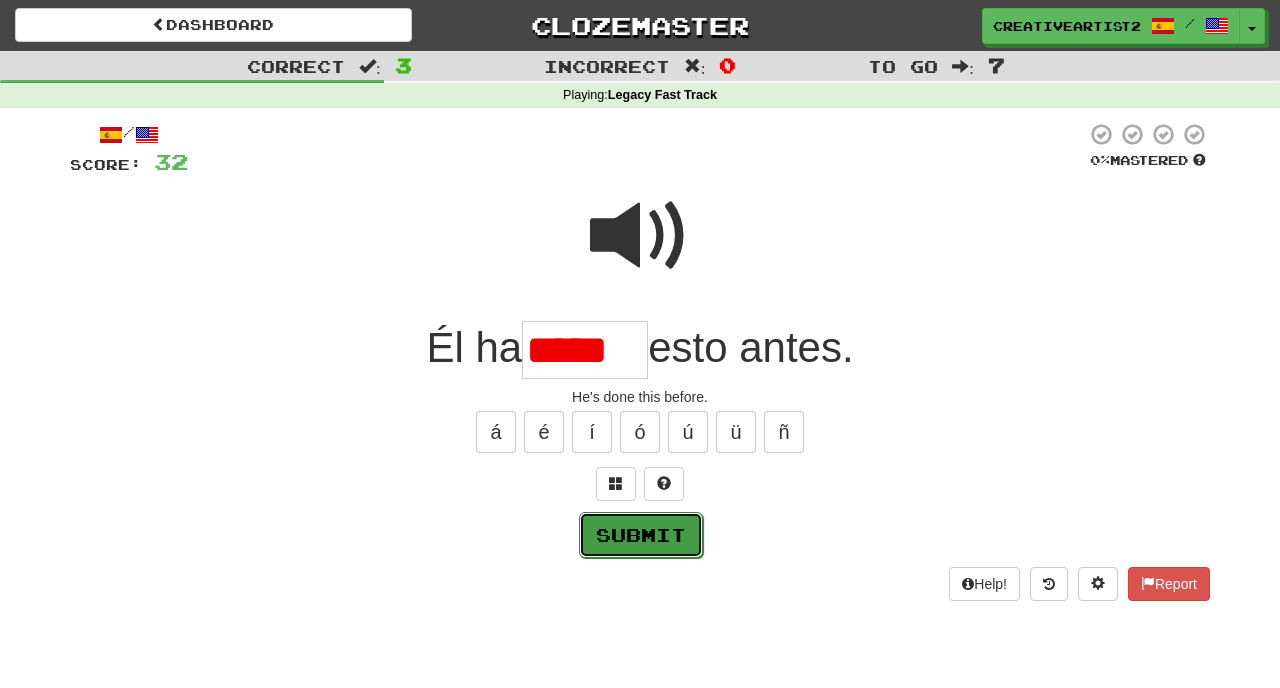 click on "Submit" at bounding box center [641, 535] 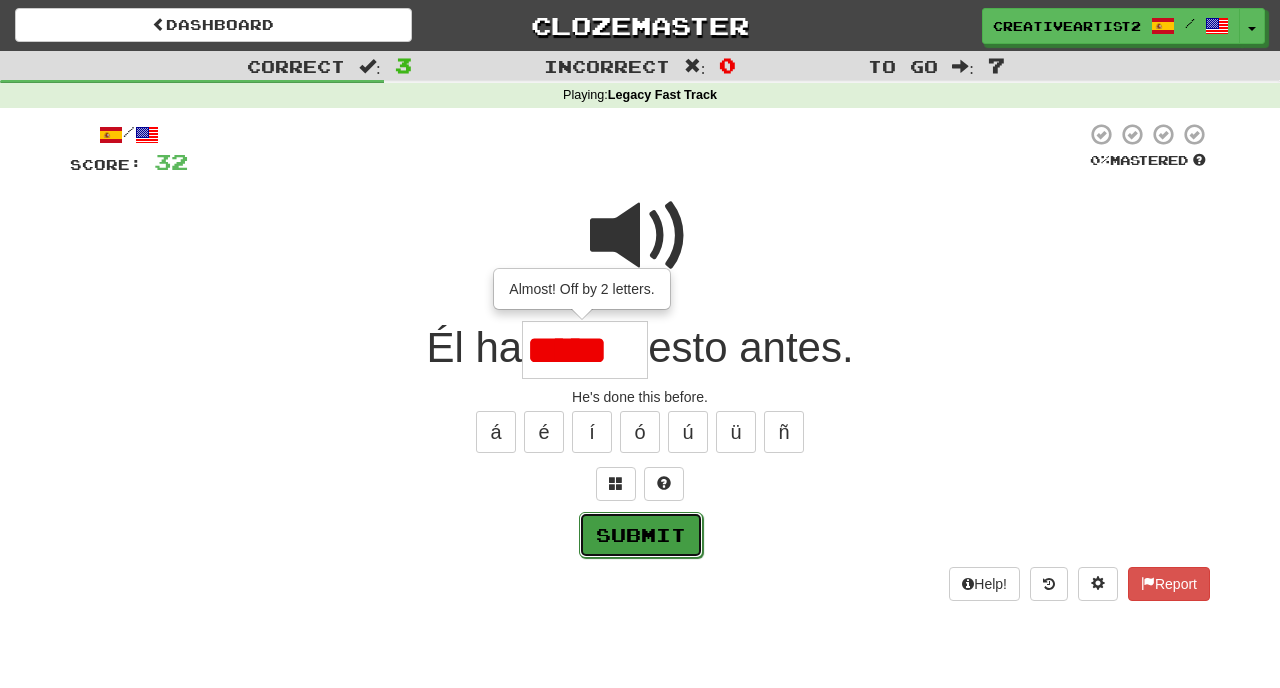 click on "Submit" at bounding box center (641, 535) 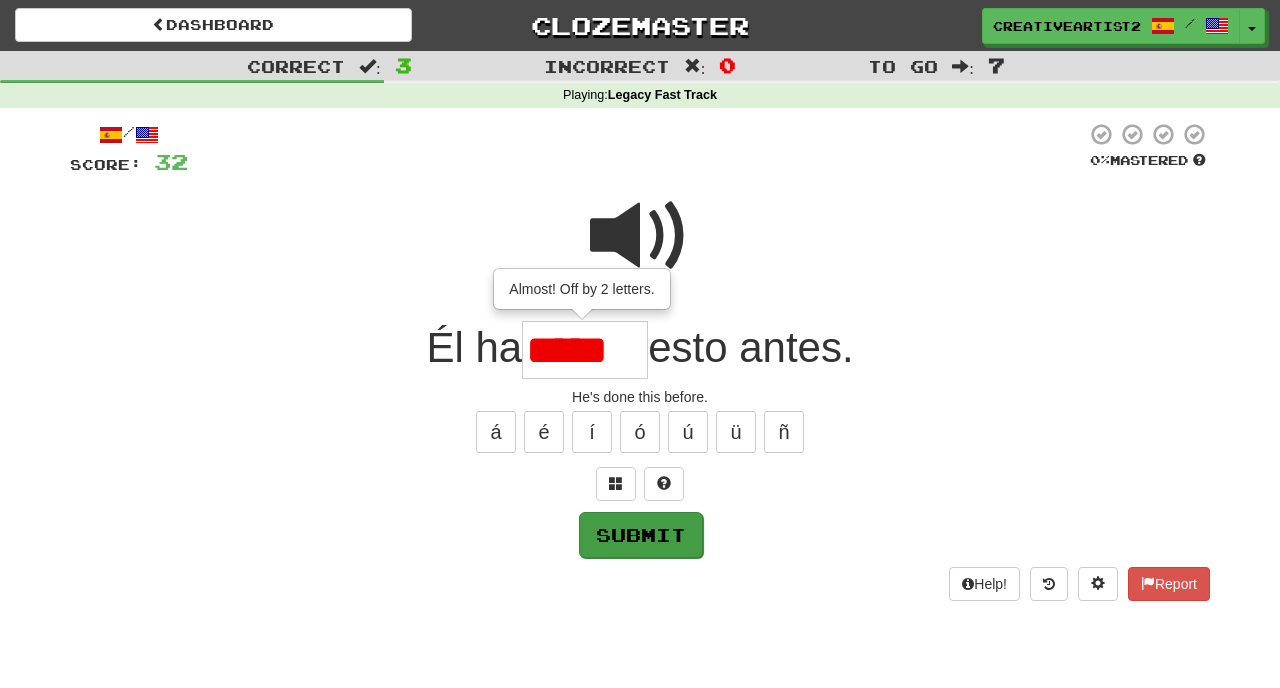 type on "*****" 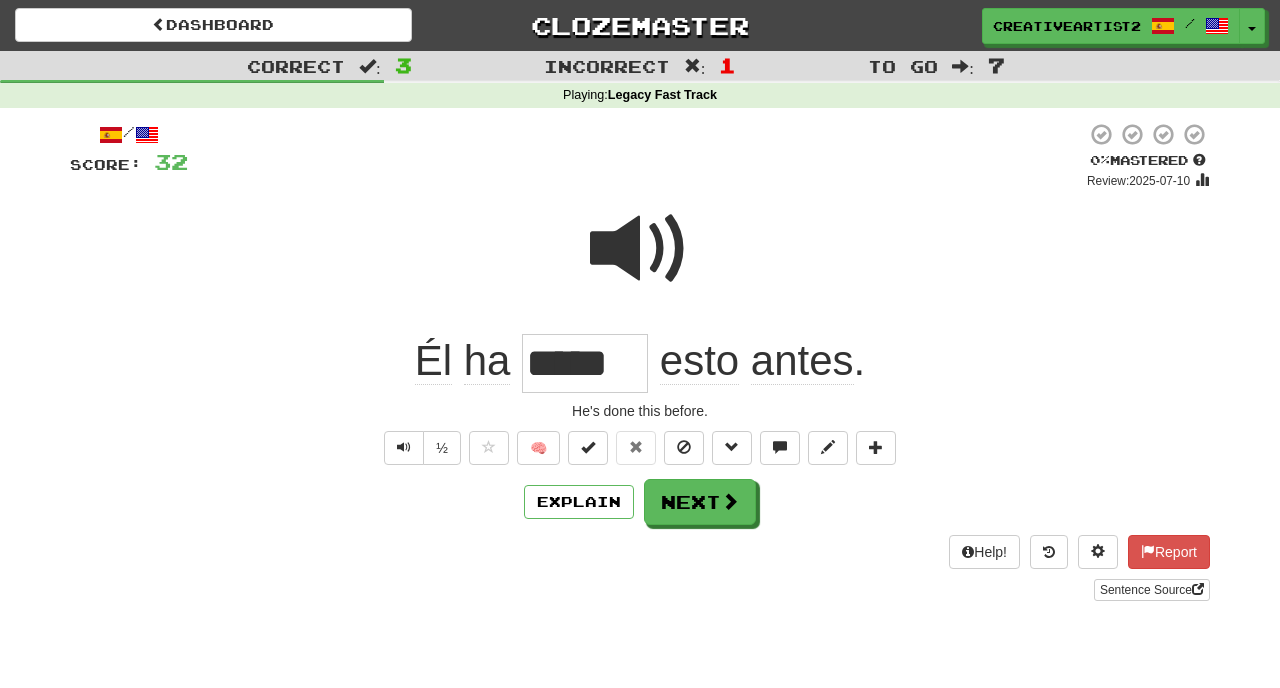 click at bounding box center (640, 249) 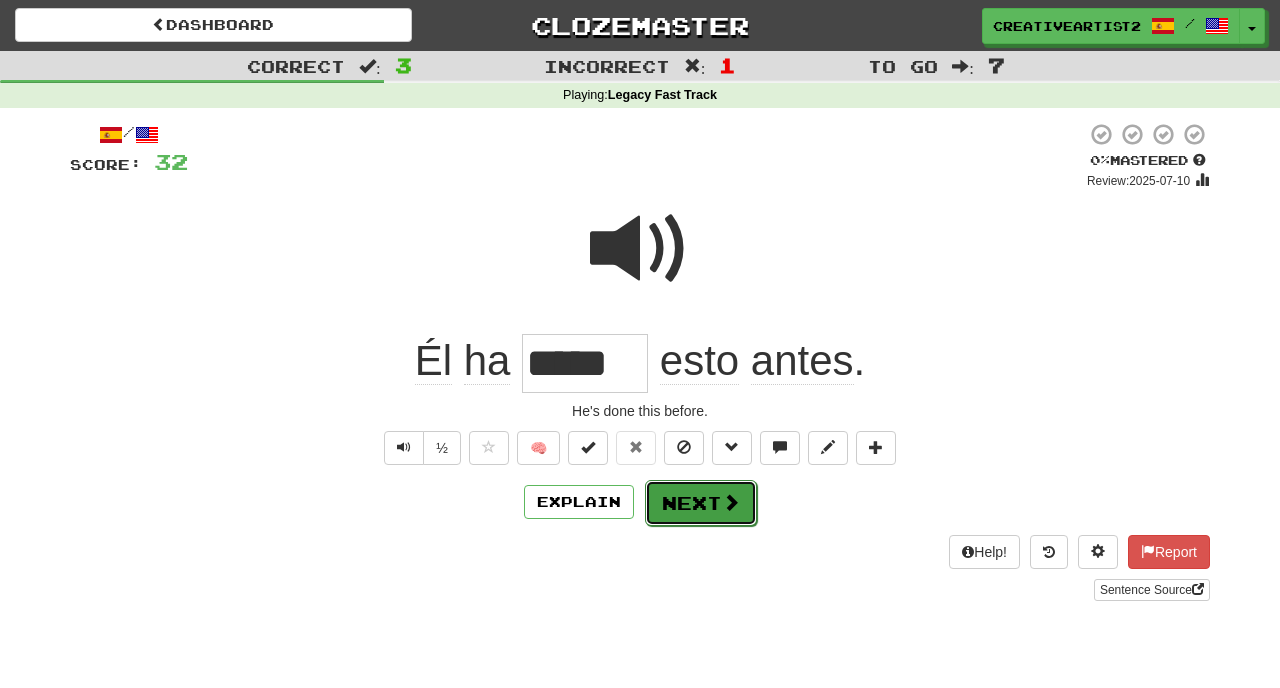 click on "Next" at bounding box center (701, 503) 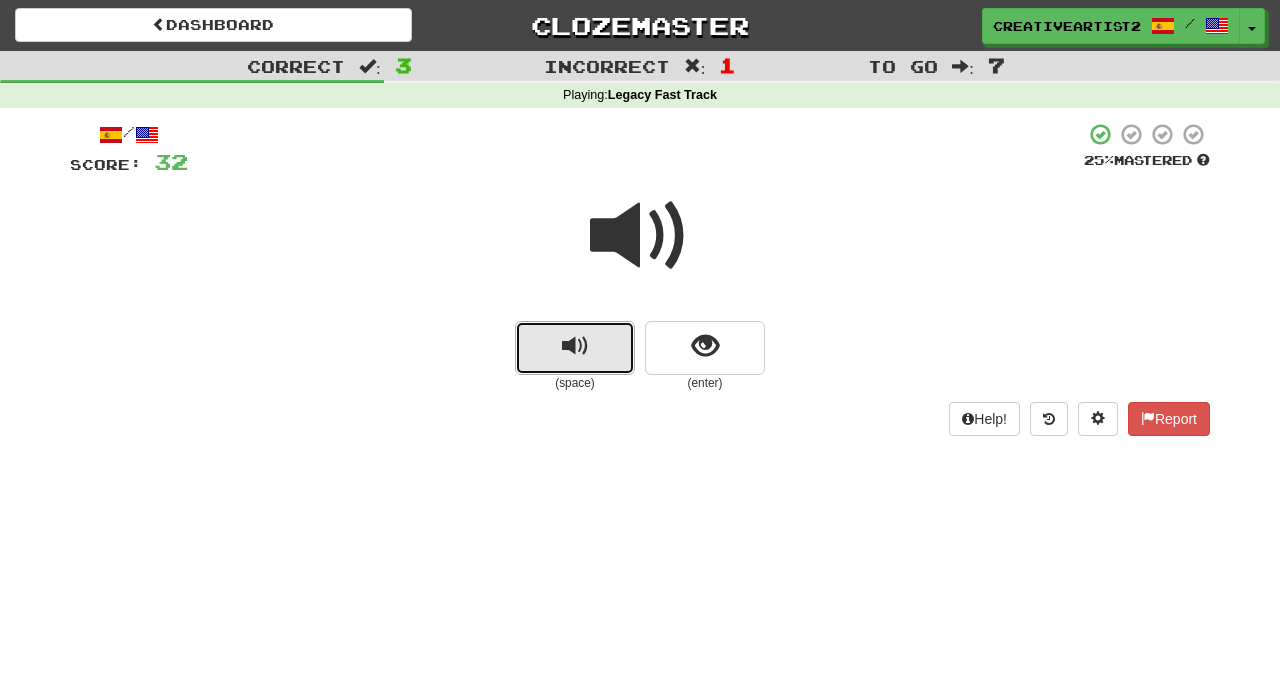 click at bounding box center [575, 348] 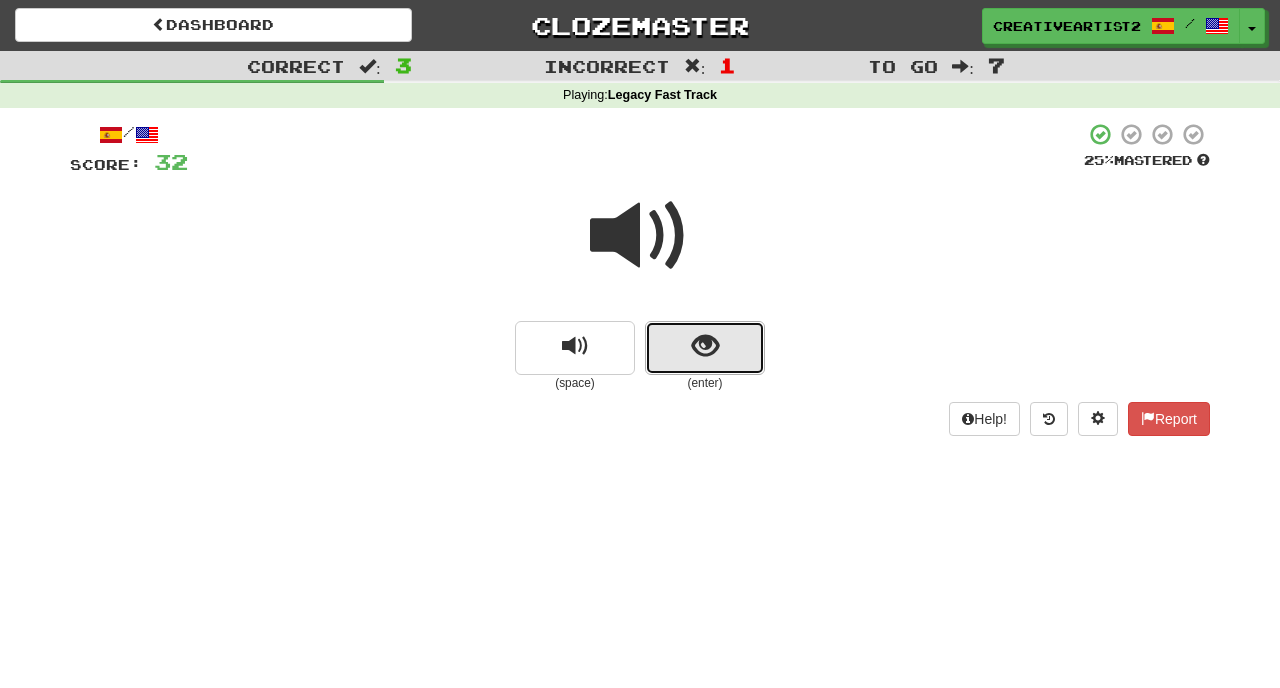 click at bounding box center (705, 346) 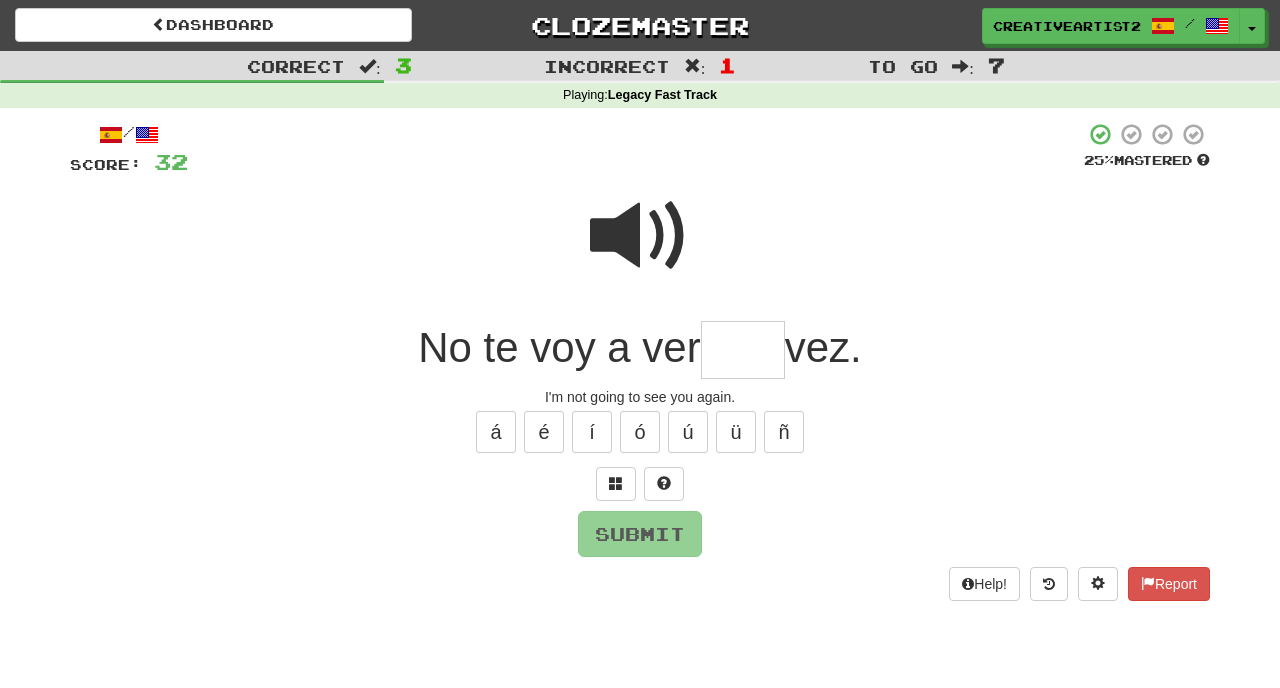 click at bounding box center [640, 236] 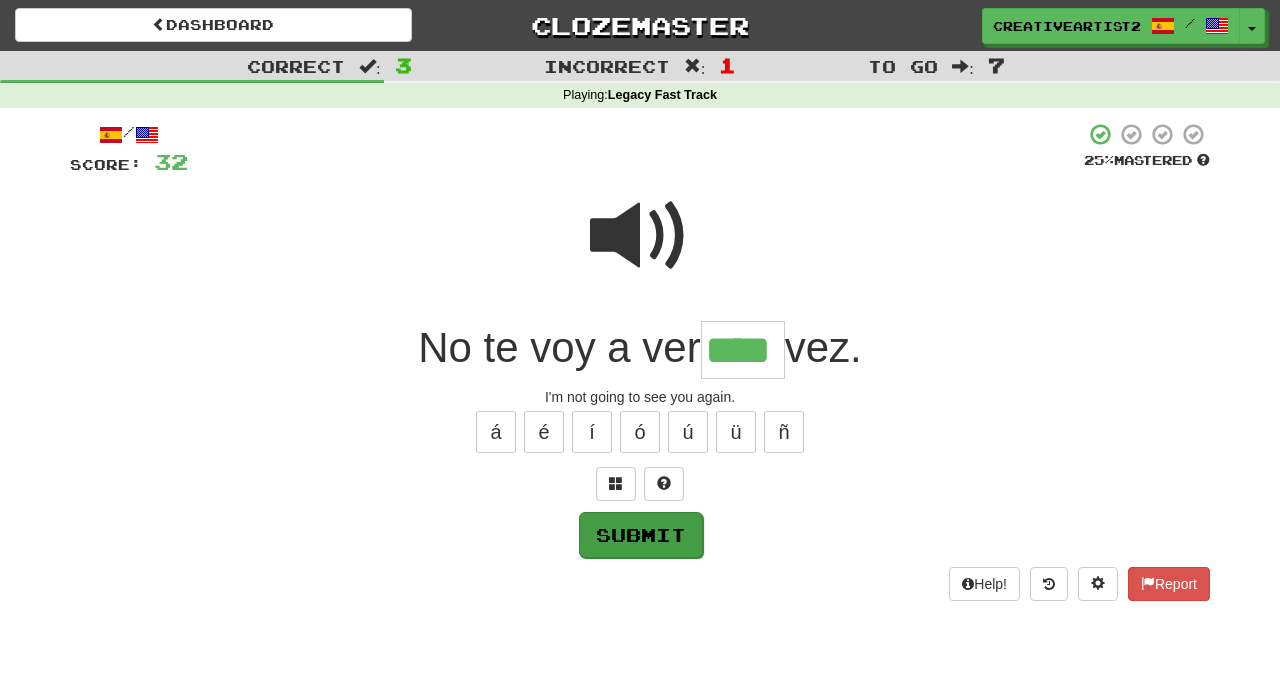 type on "****" 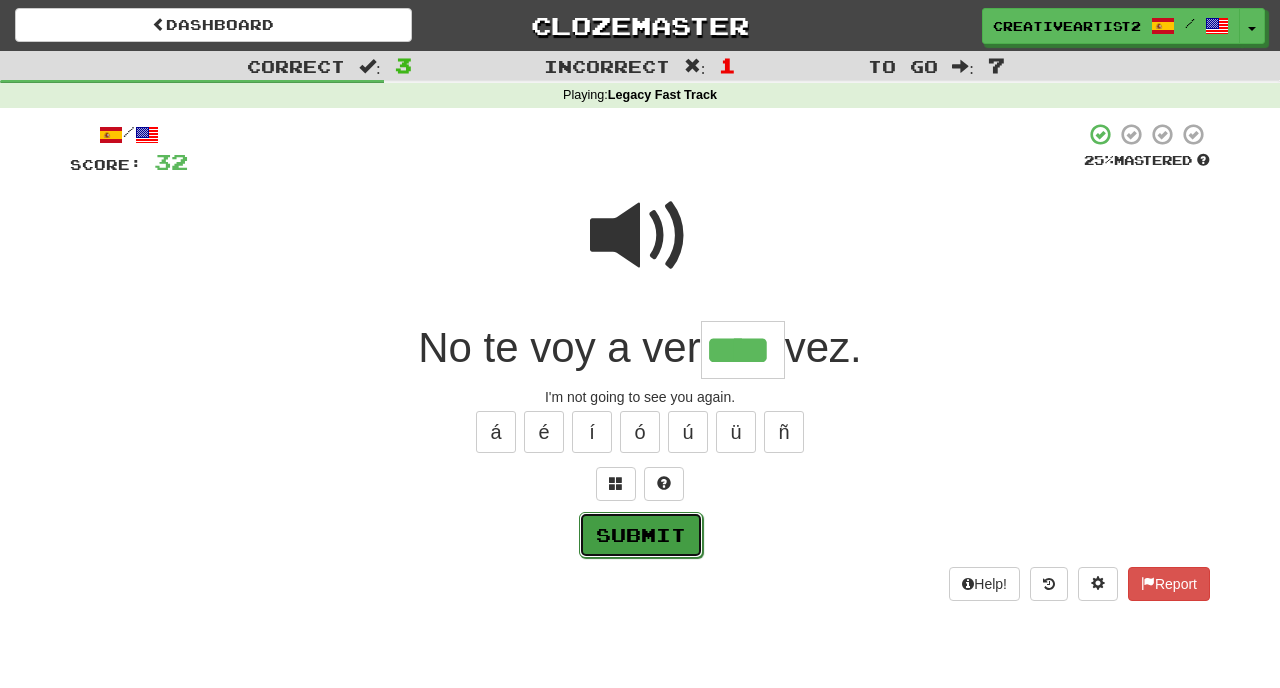 click on "Submit" at bounding box center (641, 535) 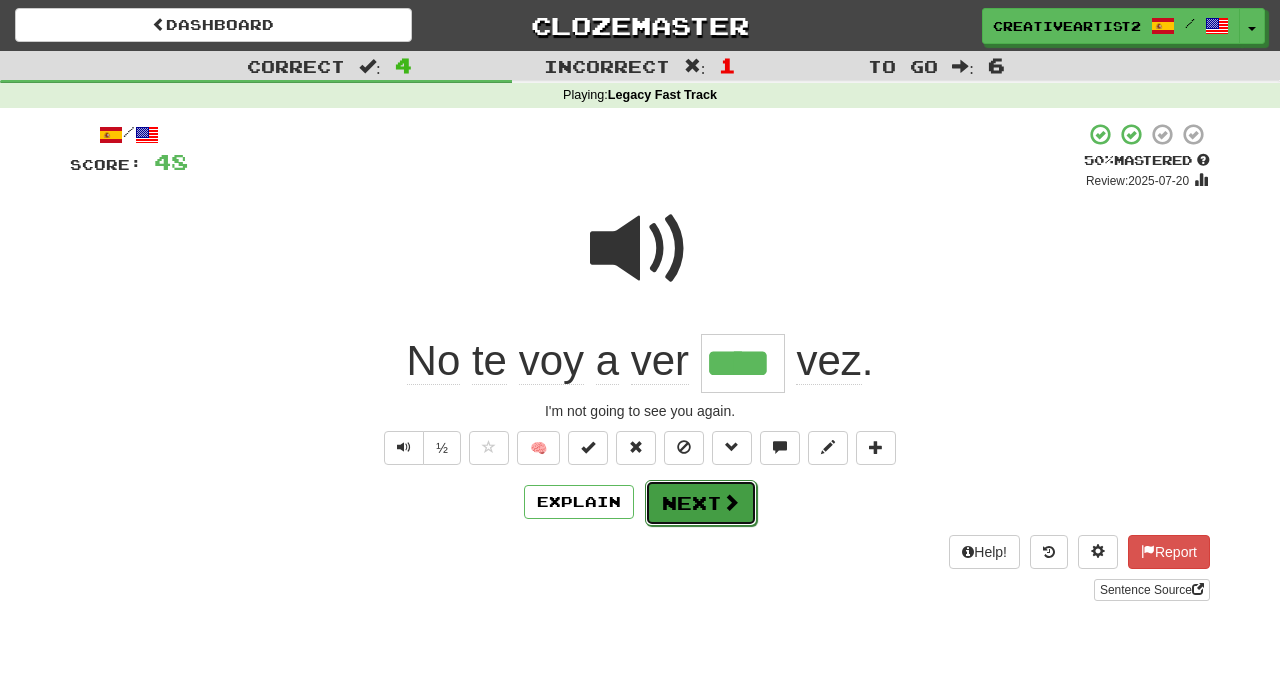 click on "Next" at bounding box center [701, 503] 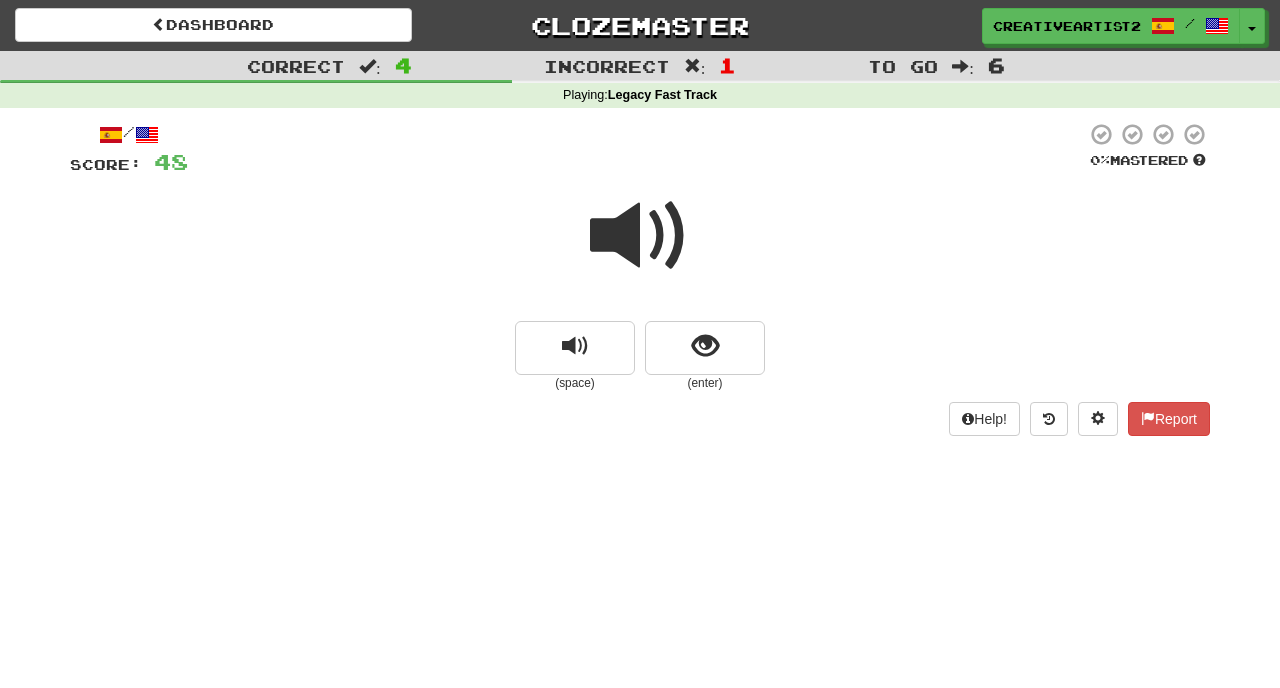 click at bounding box center [640, 236] 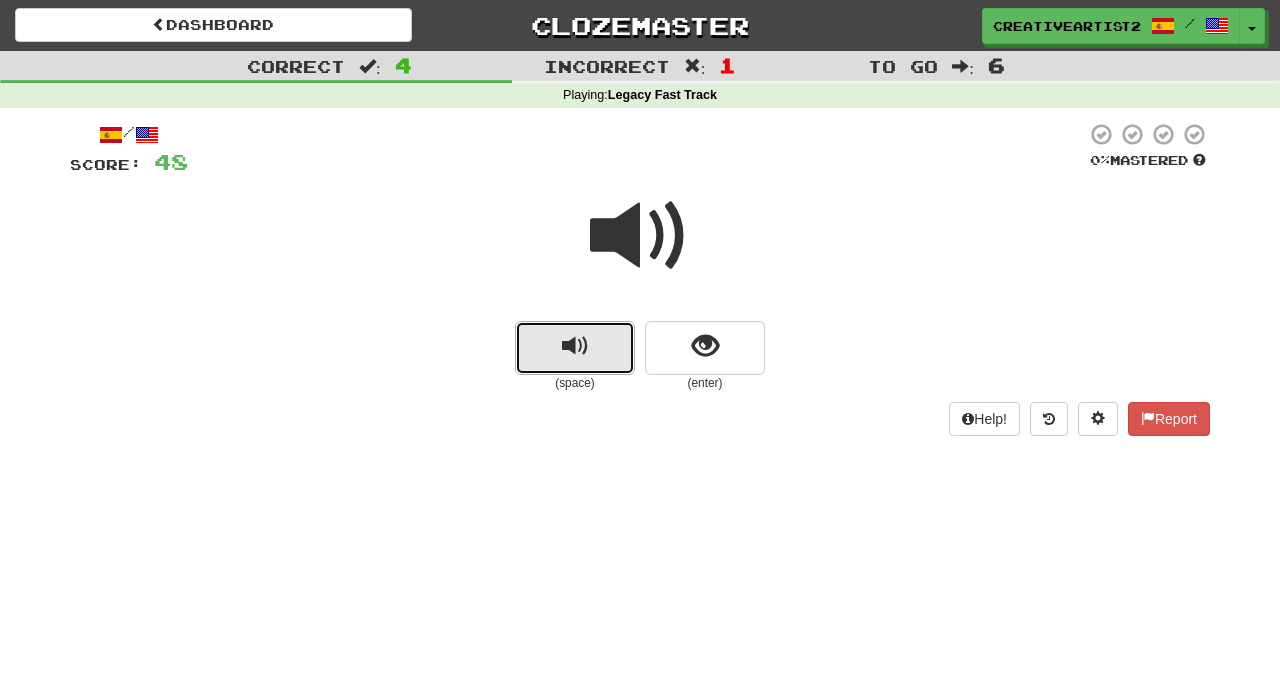 click at bounding box center (575, 348) 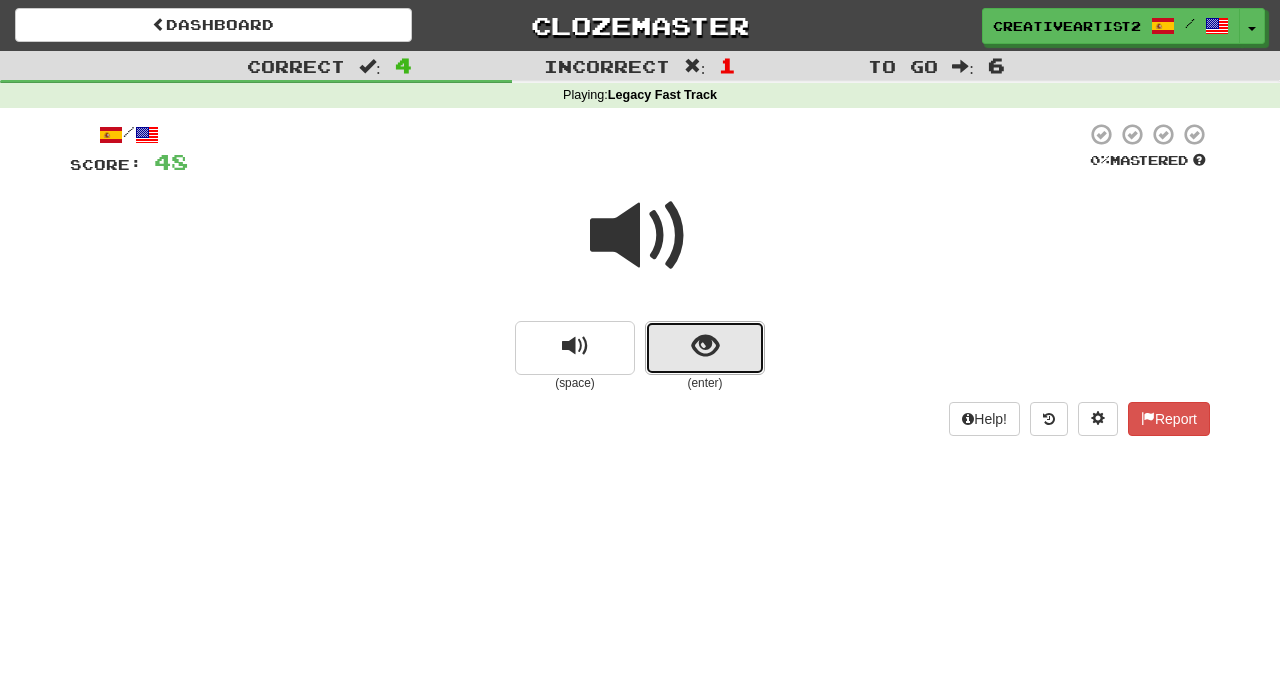 click at bounding box center (705, 346) 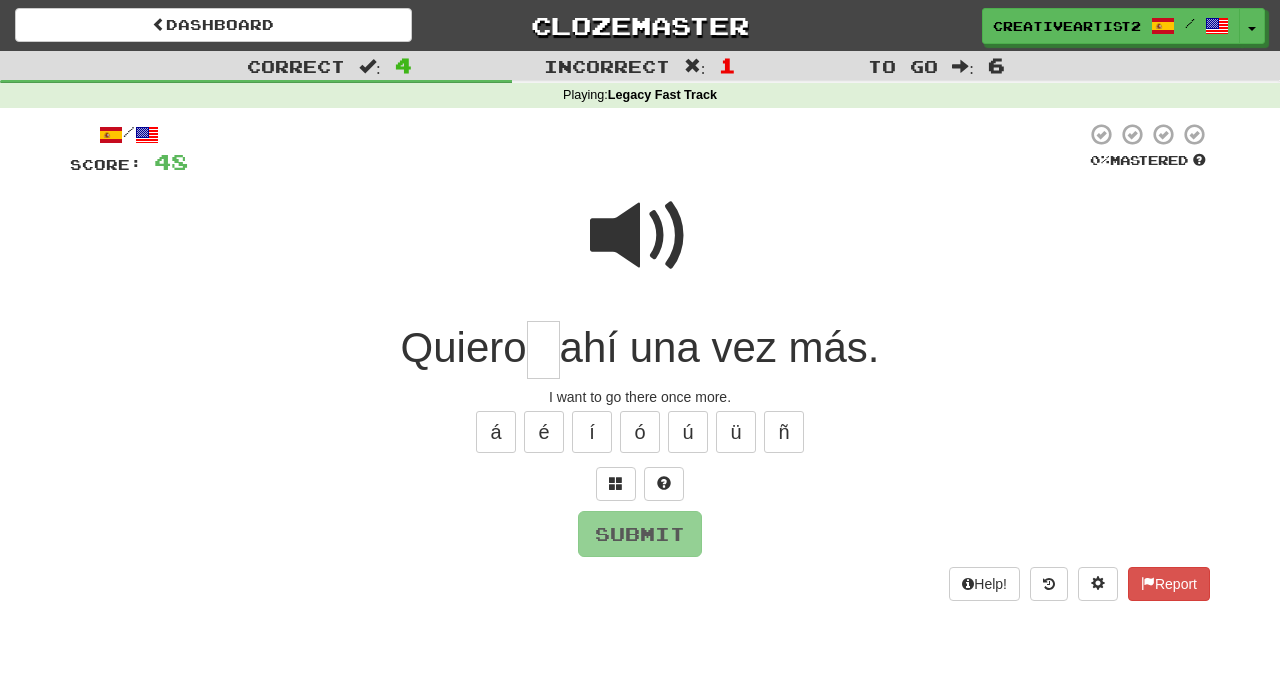 click at bounding box center (543, 350) 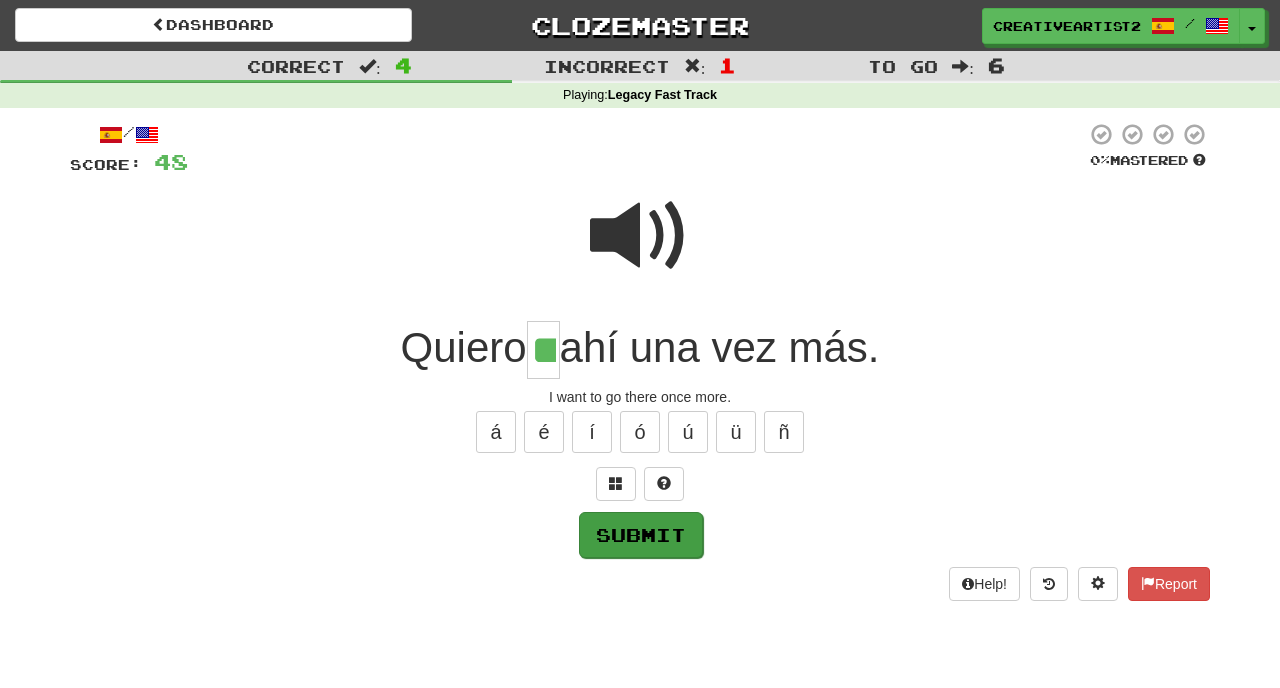 type on "**" 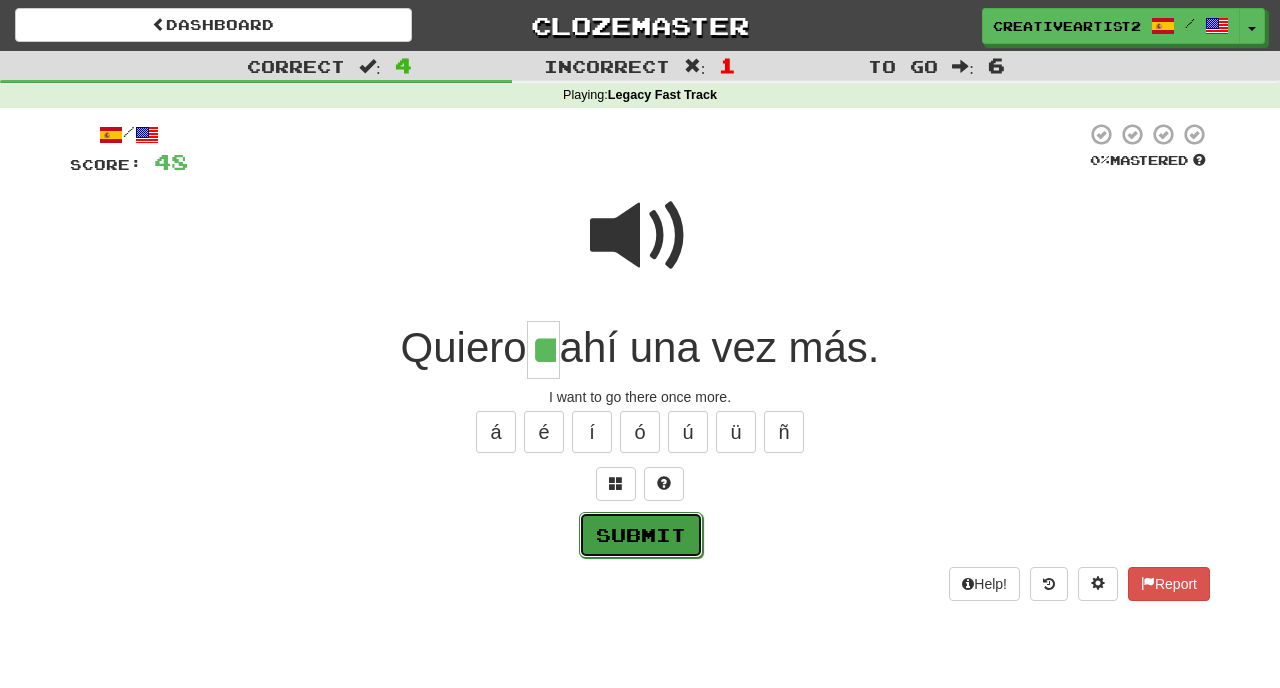 click on "Submit" at bounding box center [641, 535] 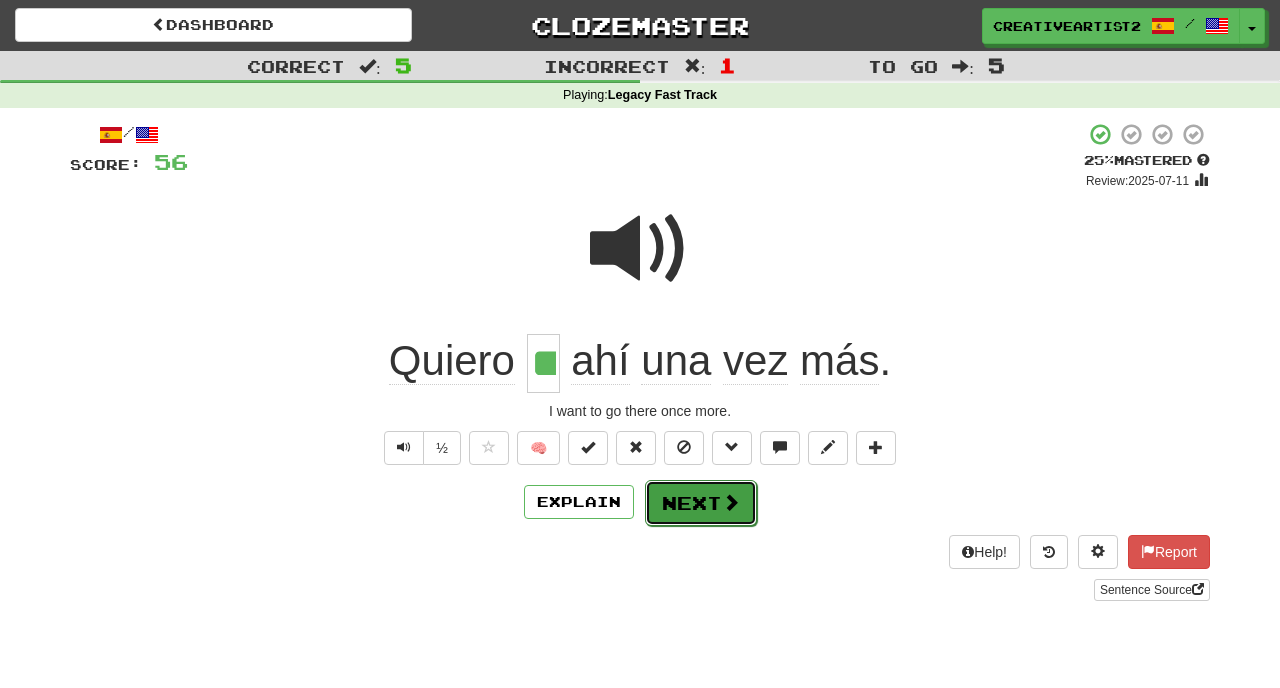 click on "Next" at bounding box center (701, 503) 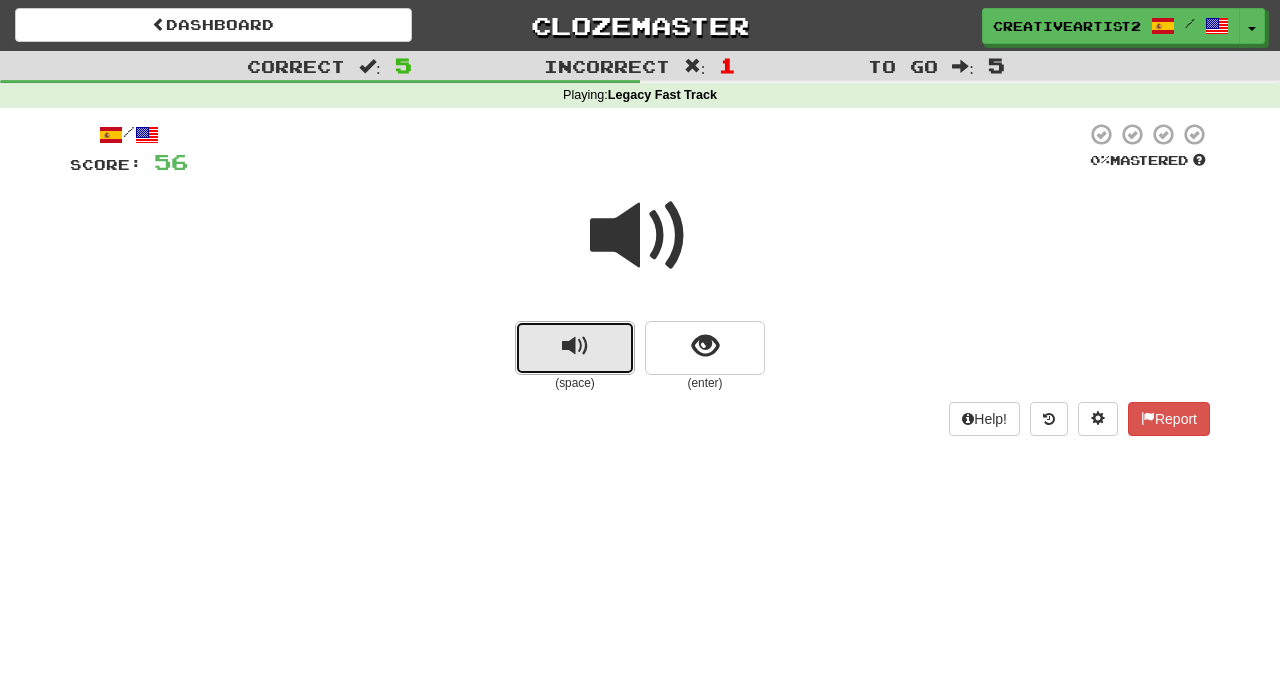 click at bounding box center (575, 346) 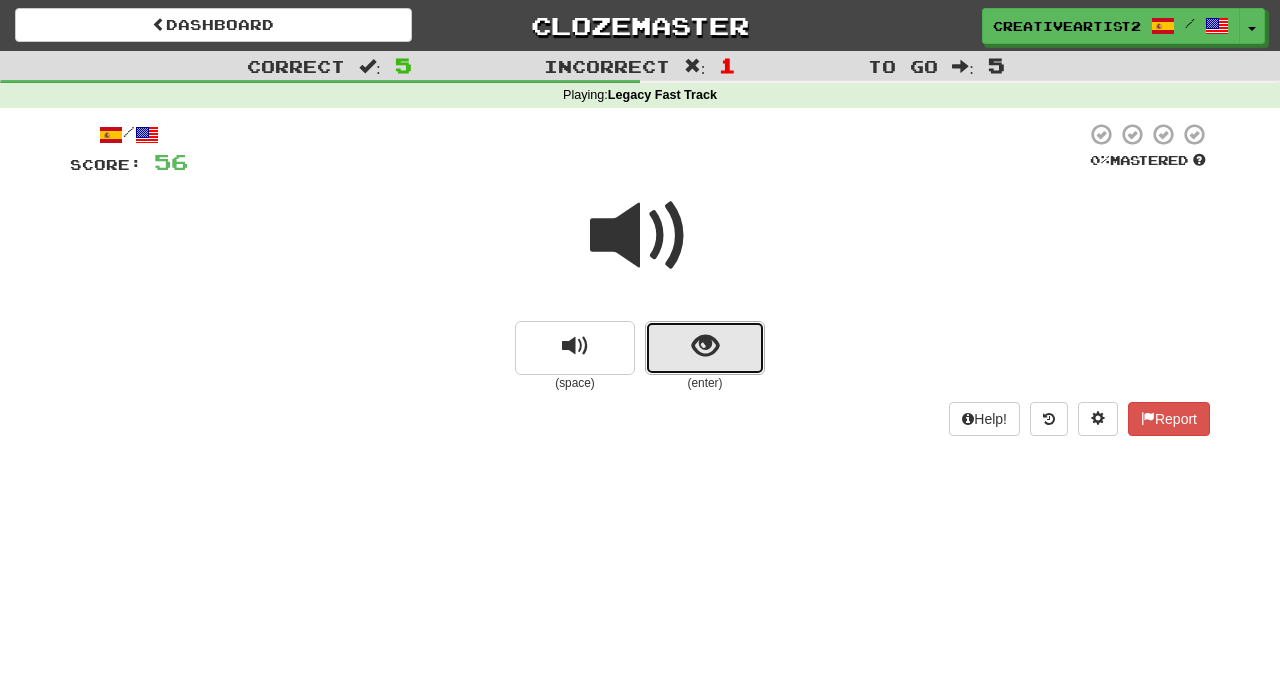 click at bounding box center [705, 346] 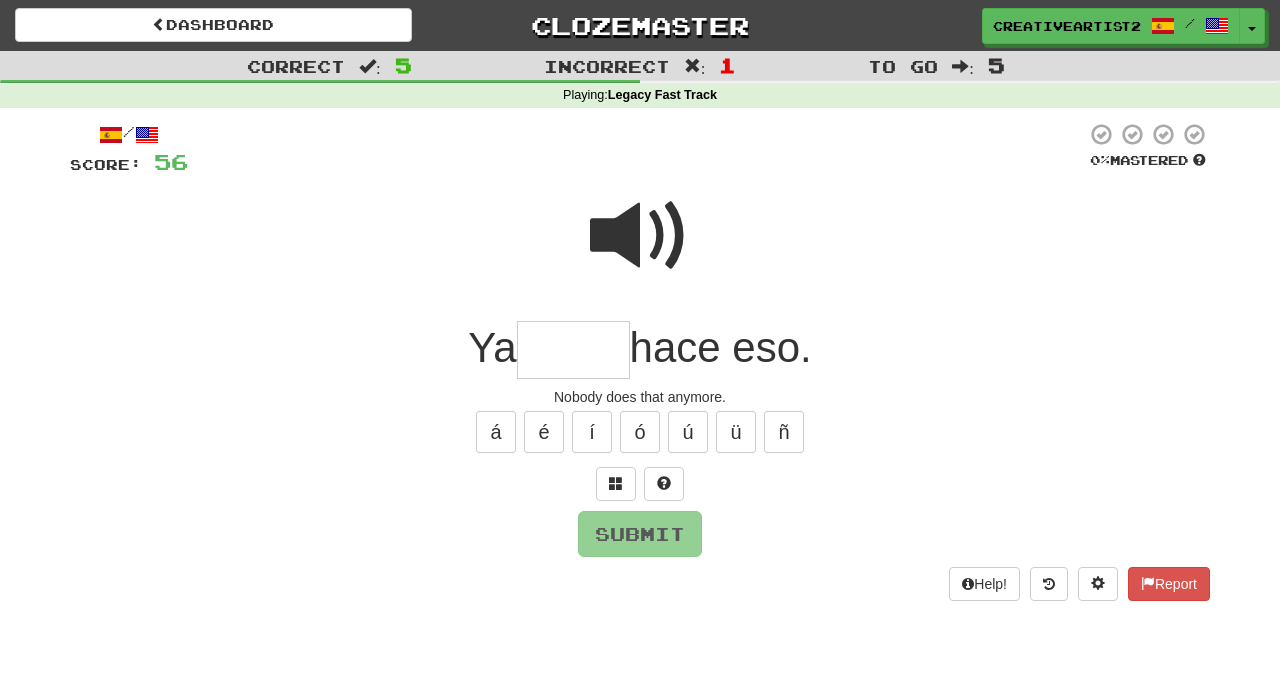 click at bounding box center [573, 350] 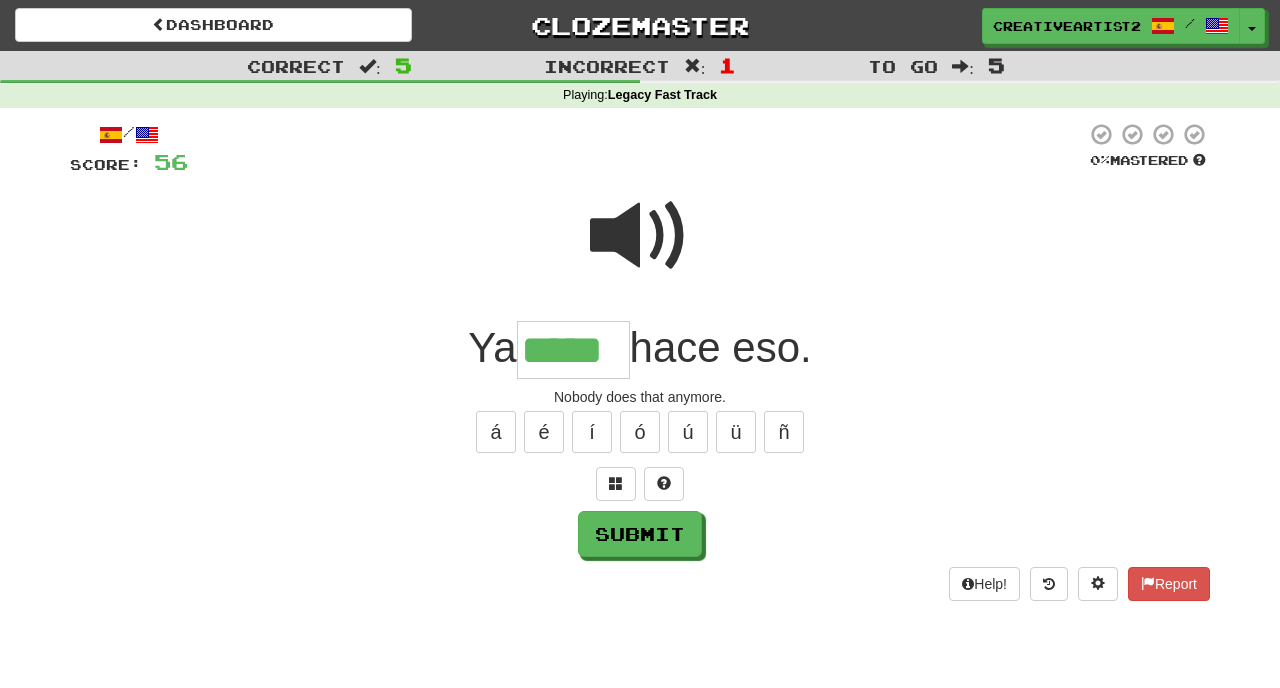 type on "*****" 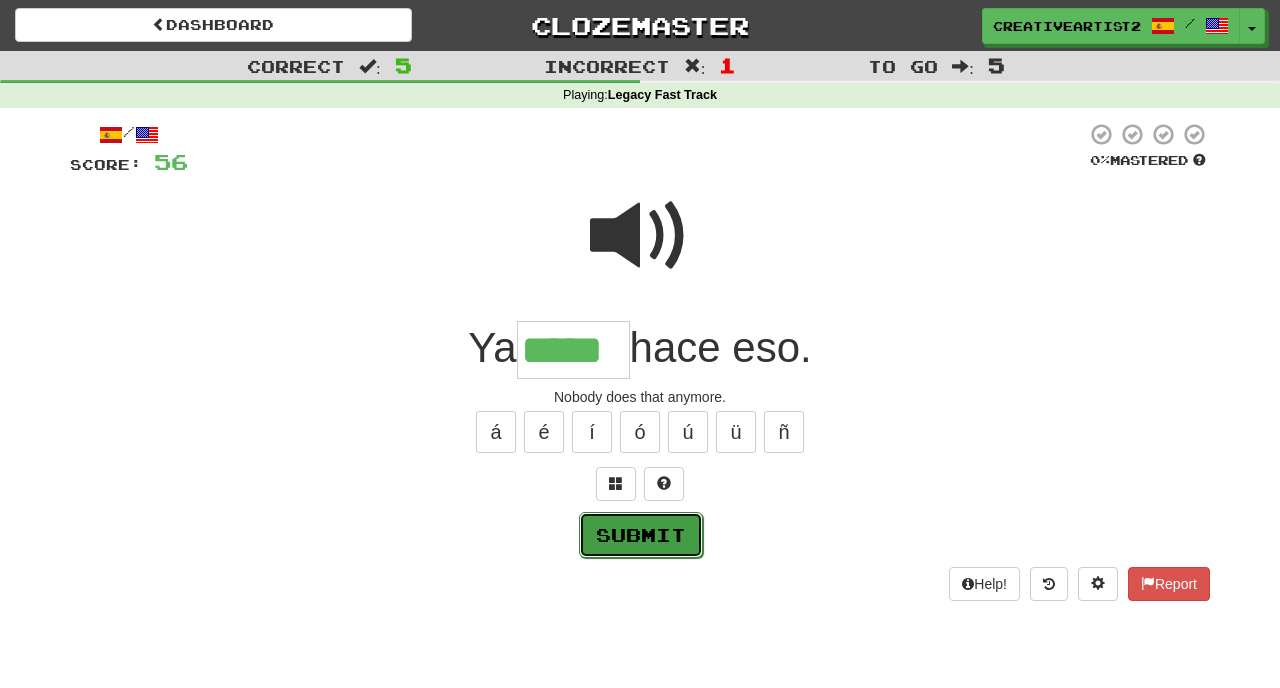 click on "Submit" at bounding box center (641, 535) 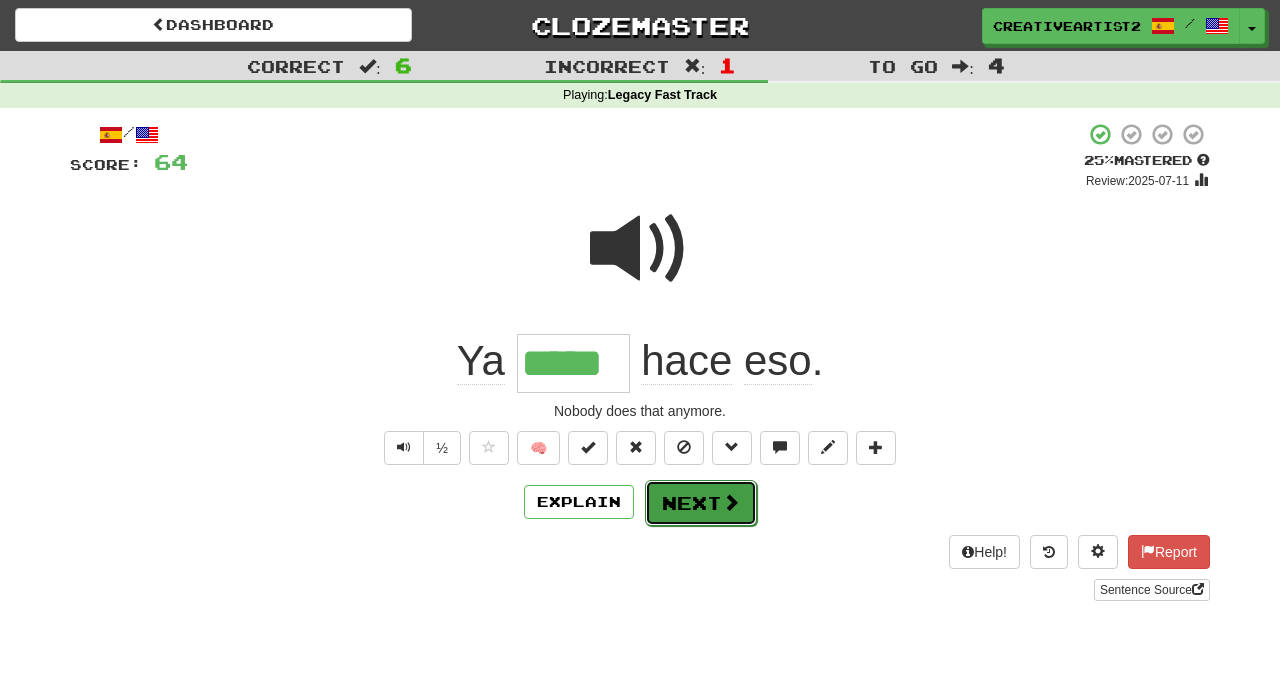 click on "Next" at bounding box center [701, 503] 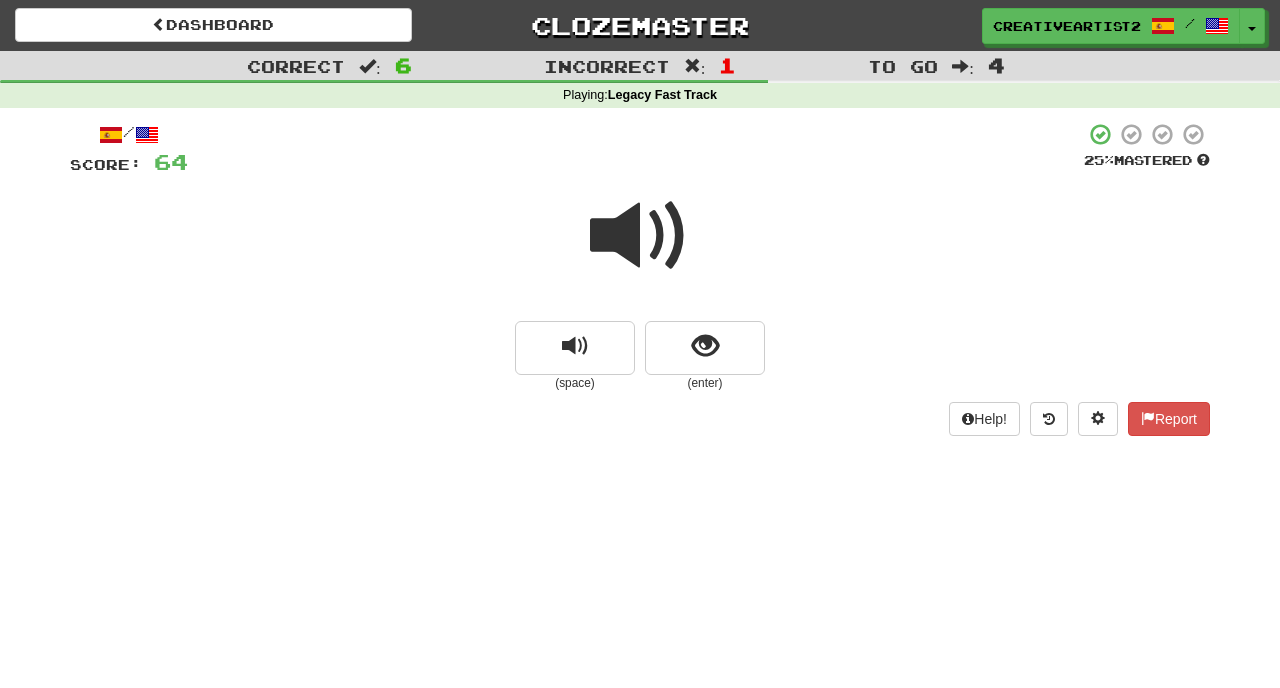 click at bounding box center [640, 236] 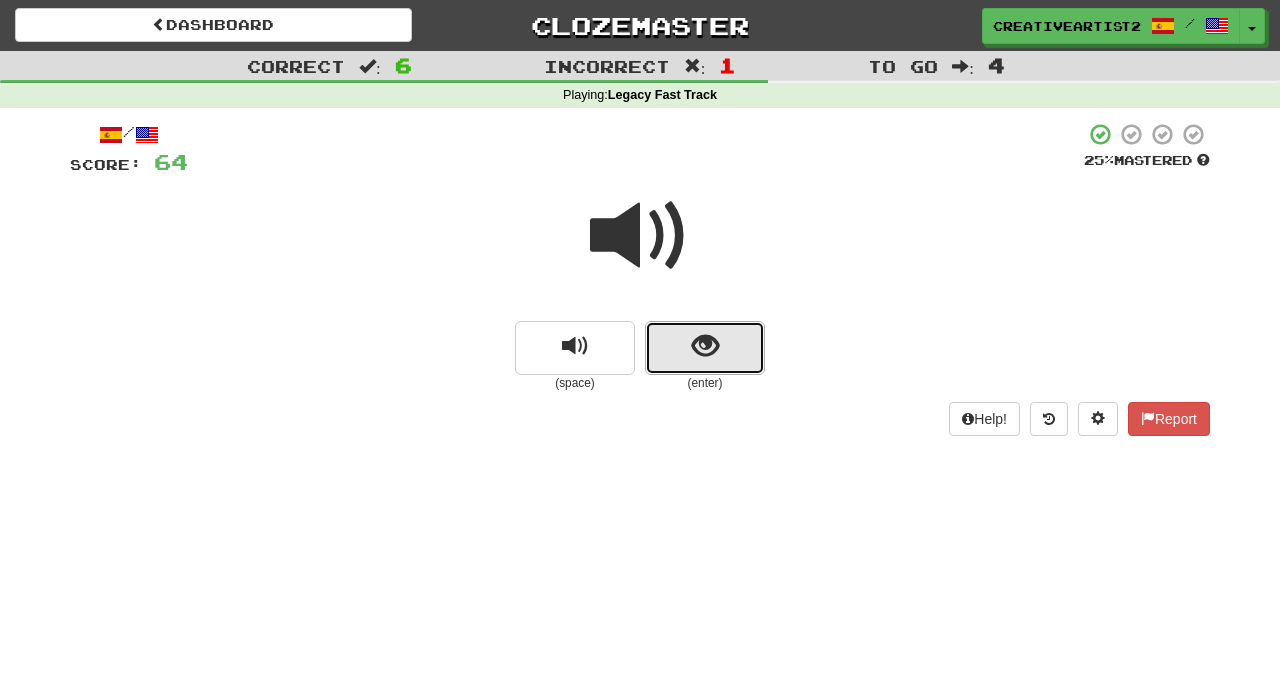click at bounding box center [705, 348] 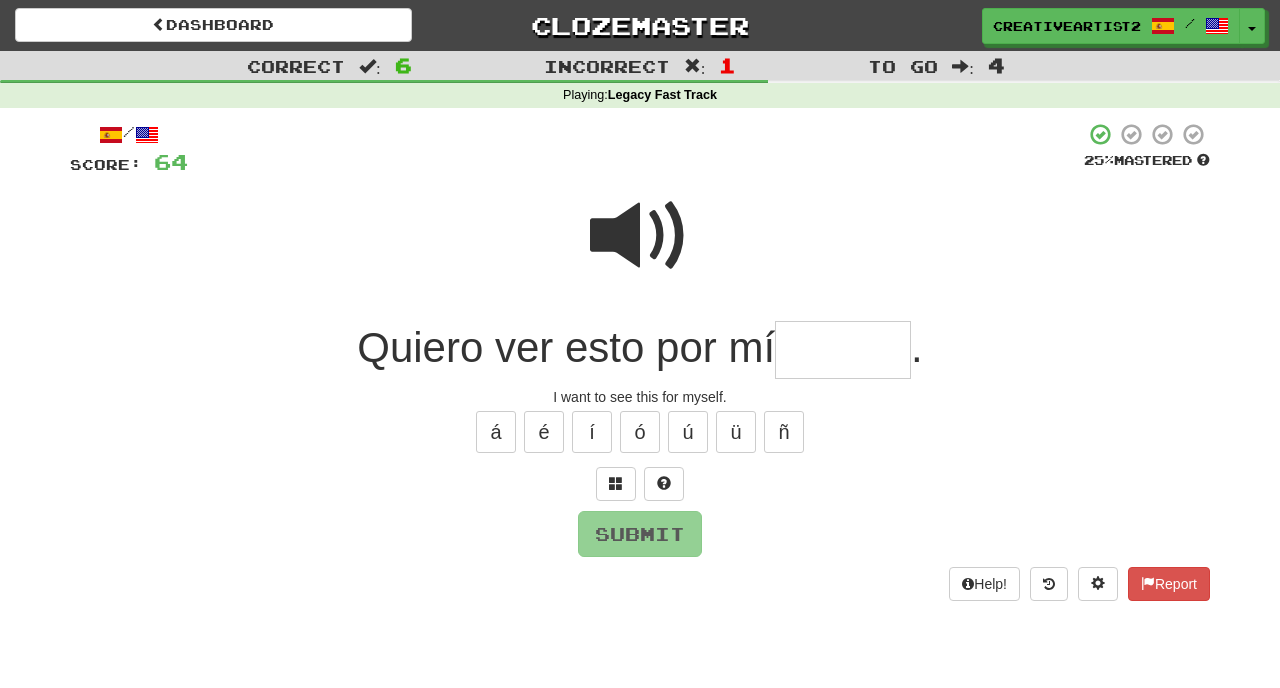 click at bounding box center [843, 350] 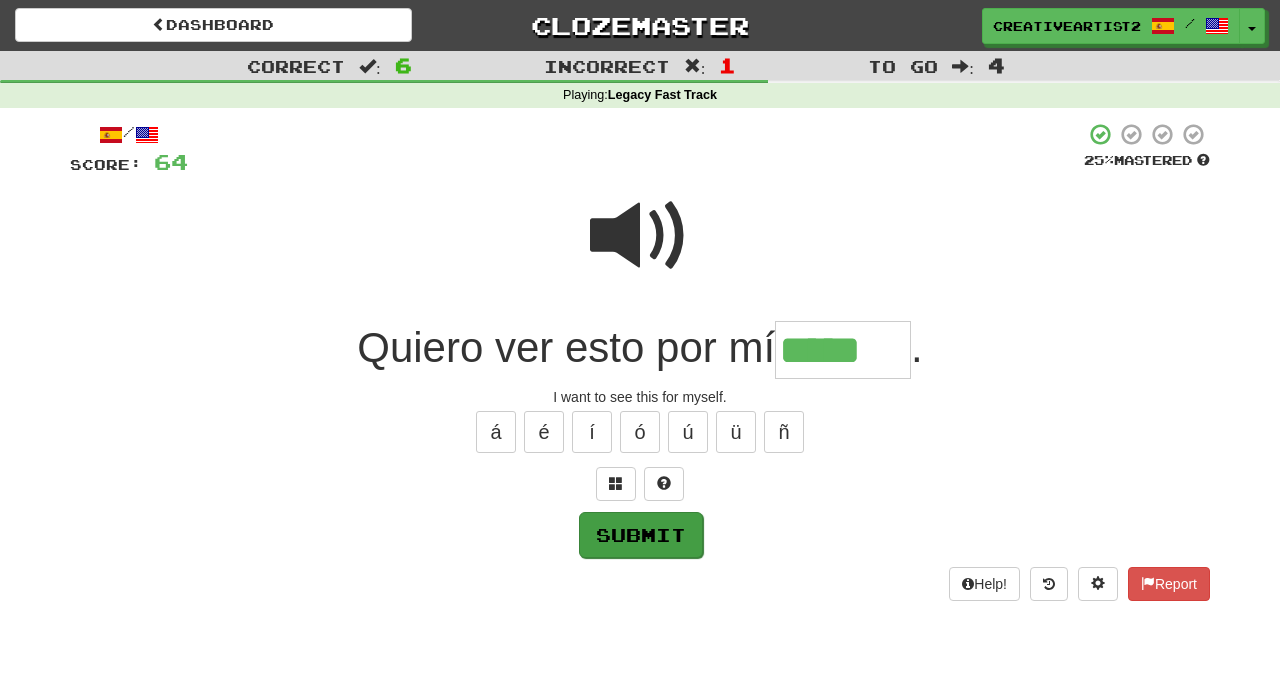 type on "*****" 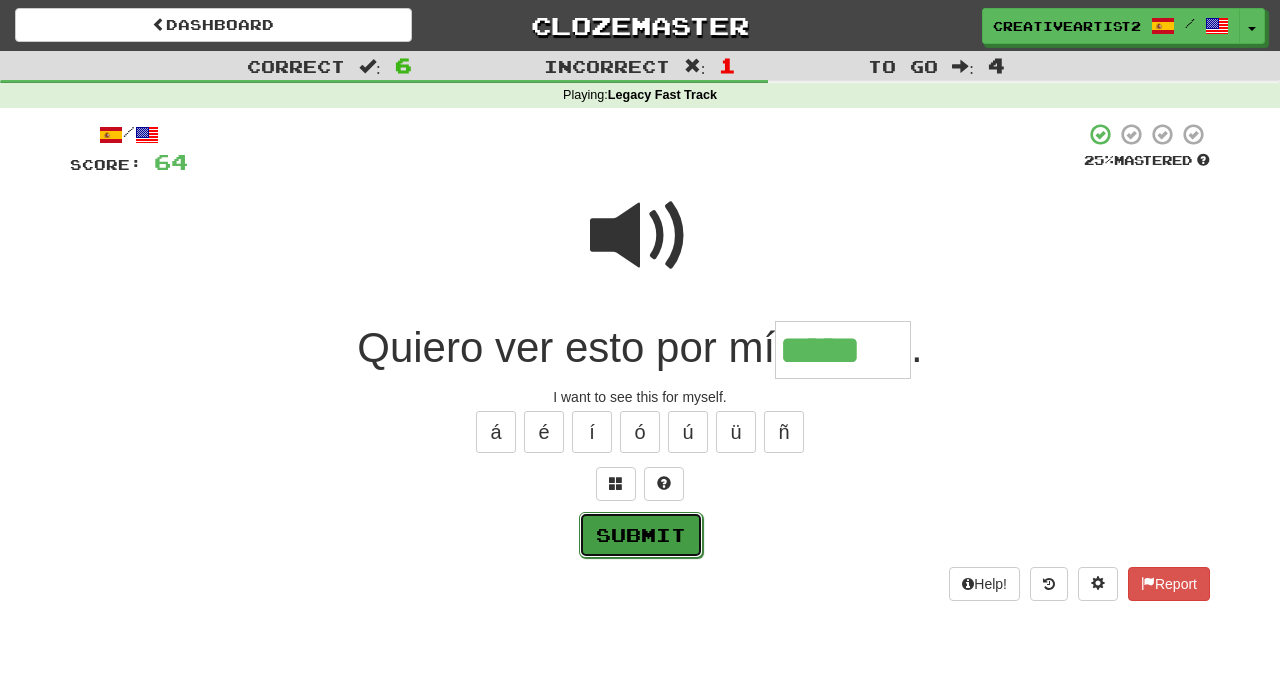 click on "Submit" at bounding box center (641, 535) 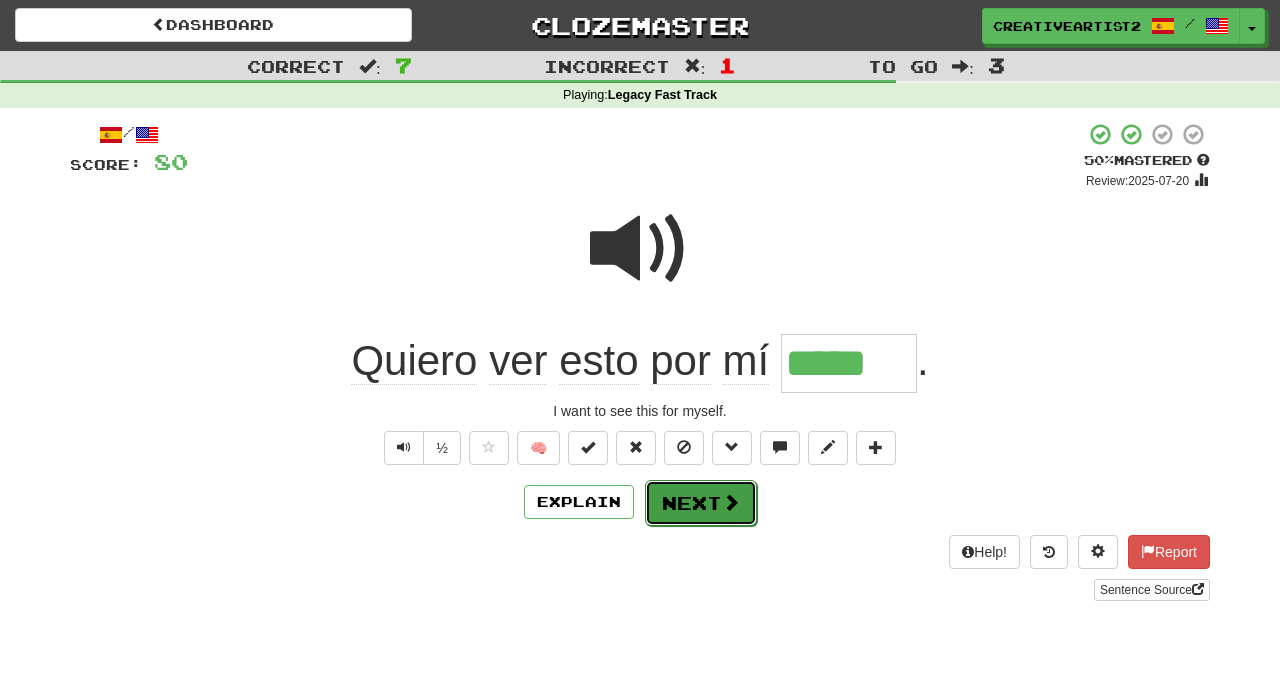 click on "Next" at bounding box center (701, 503) 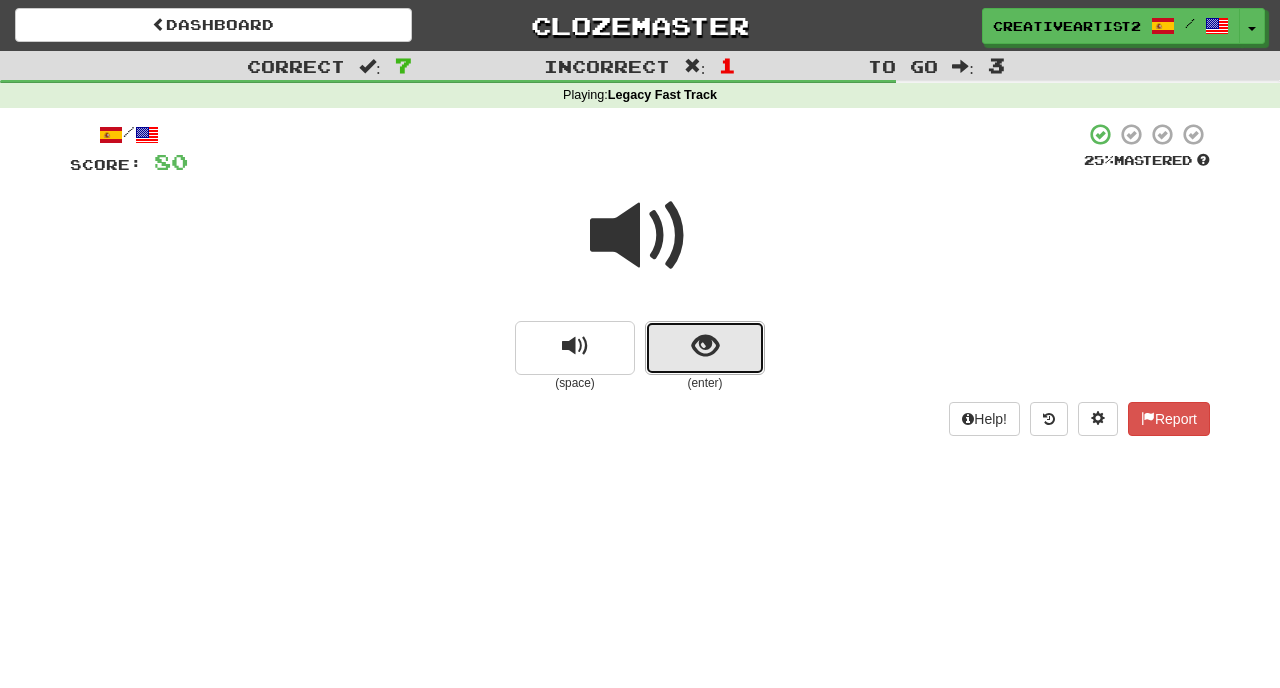 click at bounding box center (705, 348) 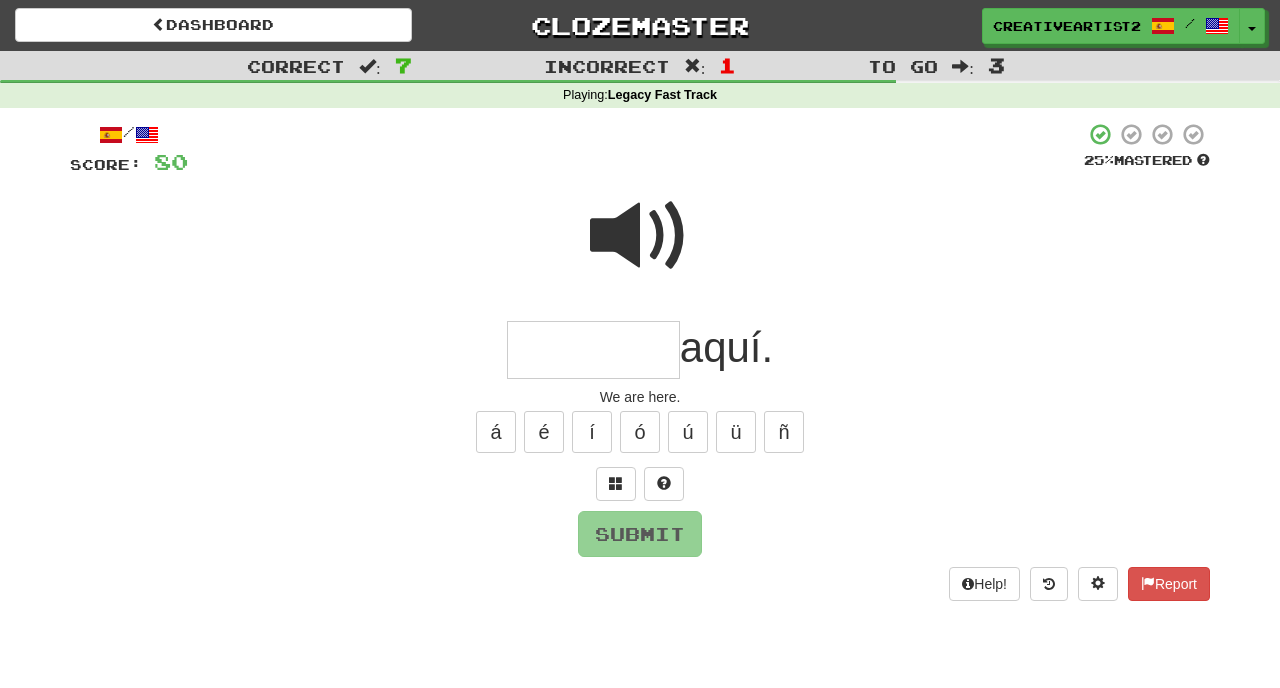 click at bounding box center (593, 350) 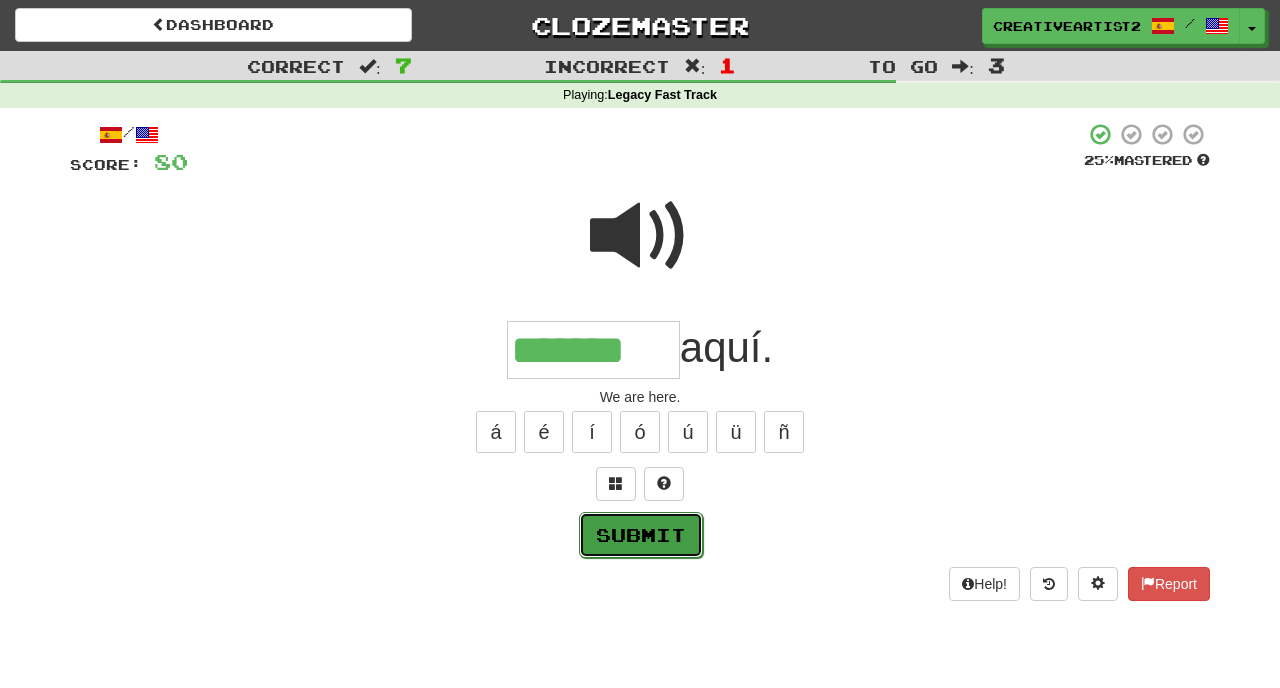 click on "Submit" at bounding box center [641, 535] 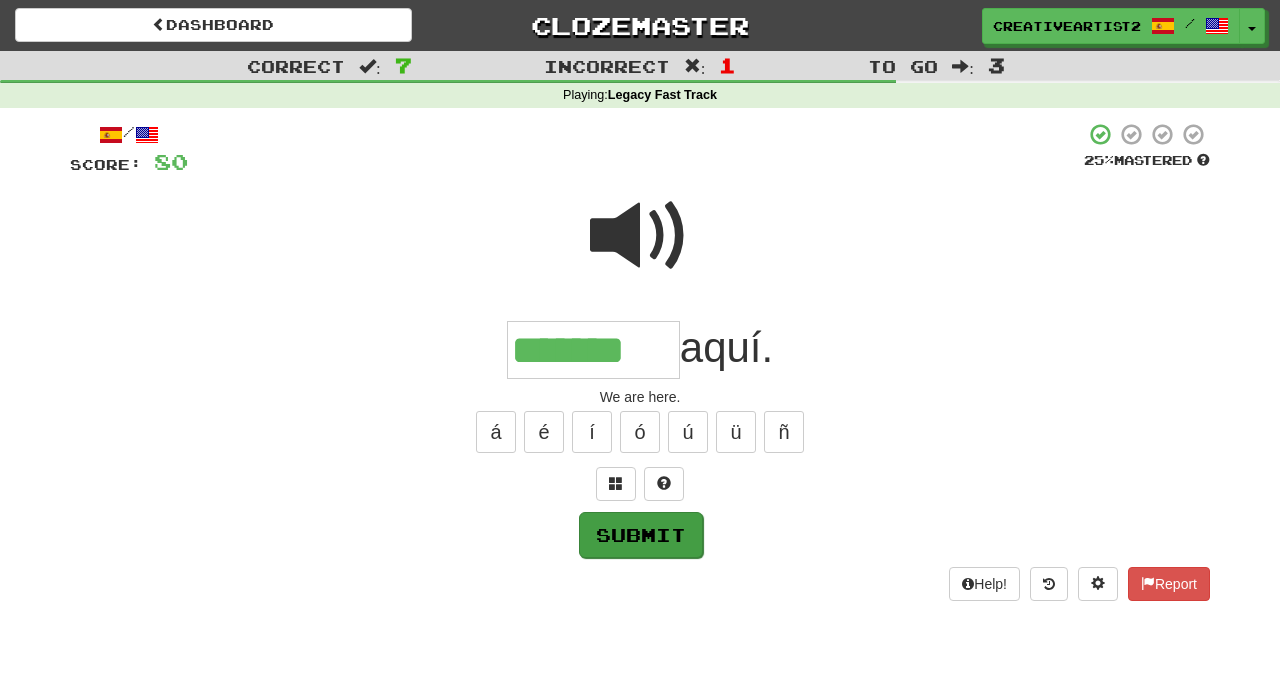 type on "*******" 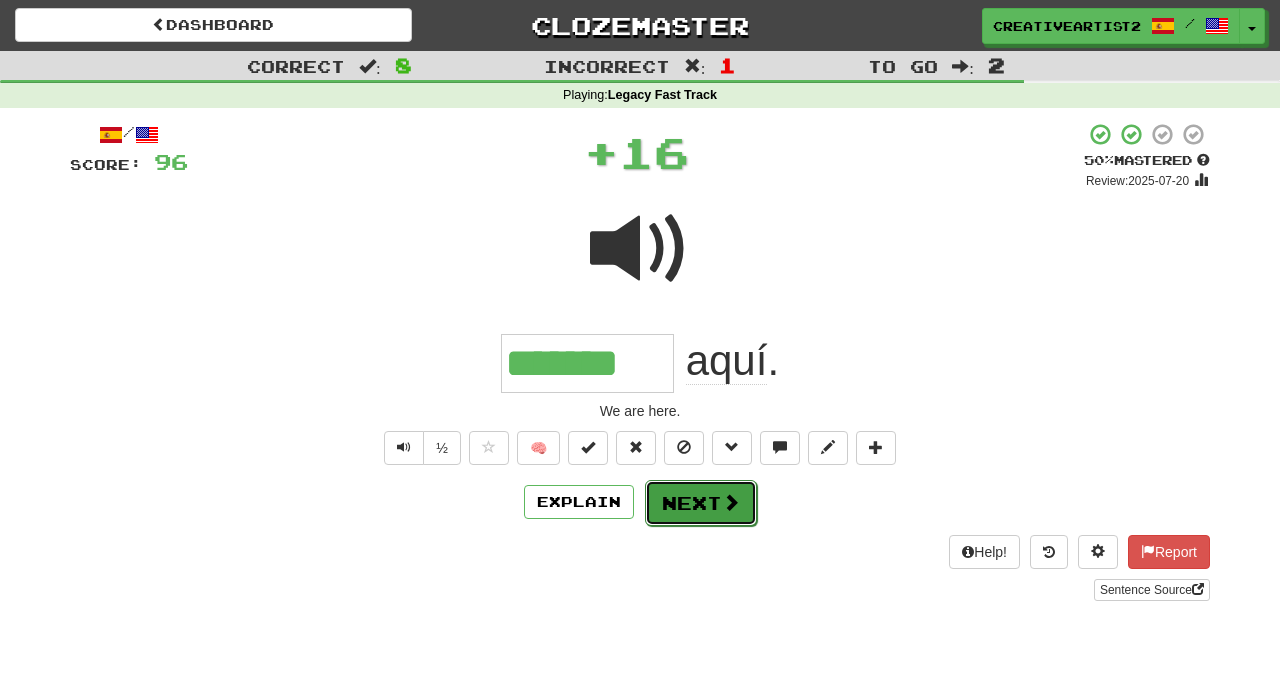 click on "Next" at bounding box center [701, 503] 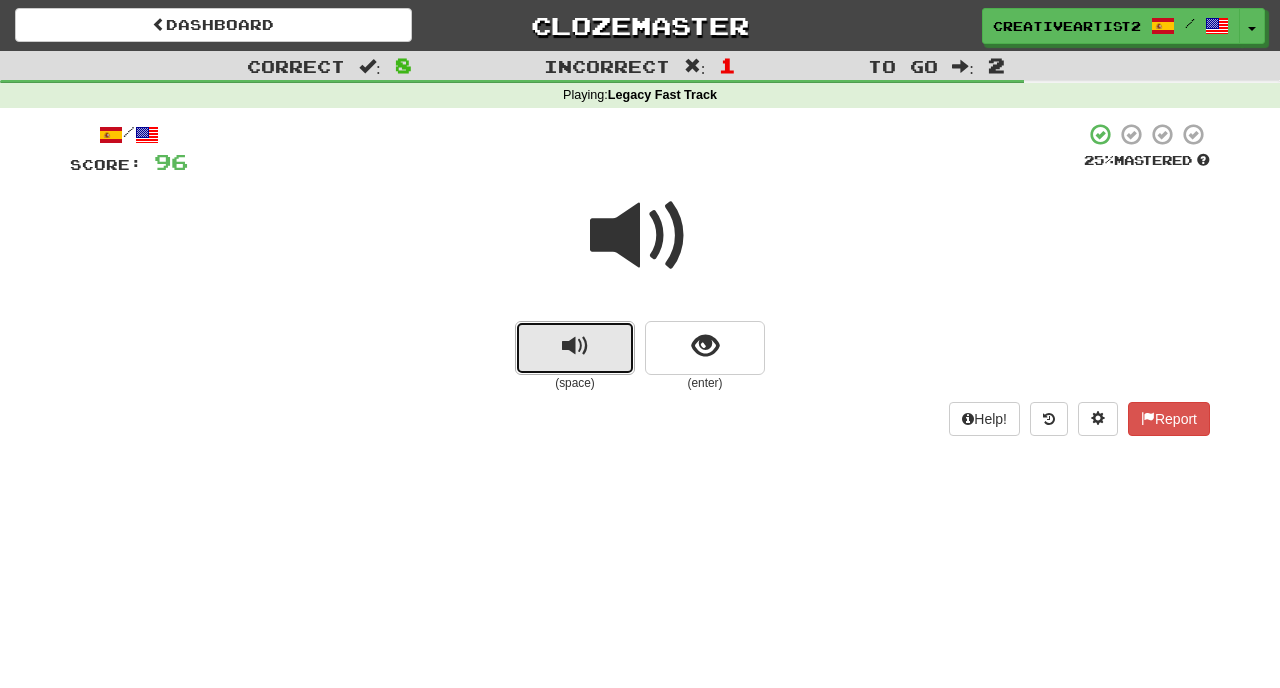 click at bounding box center (575, 348) 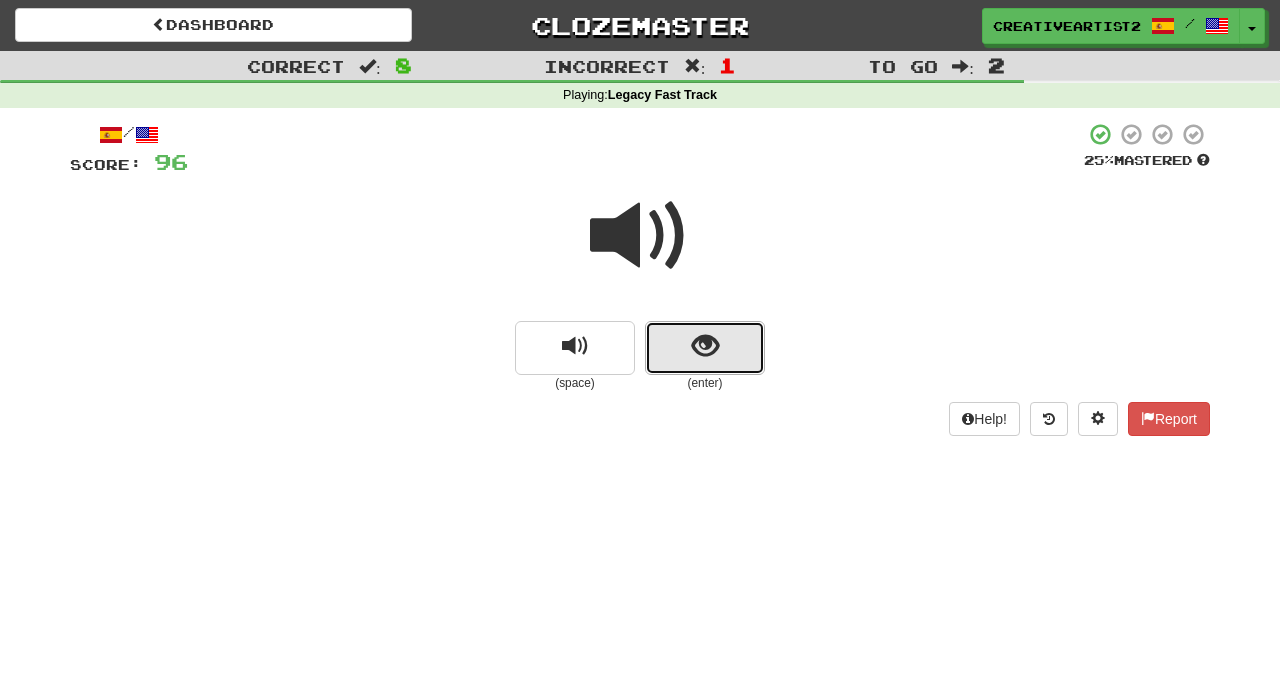 click at bounding box center (705, 346) 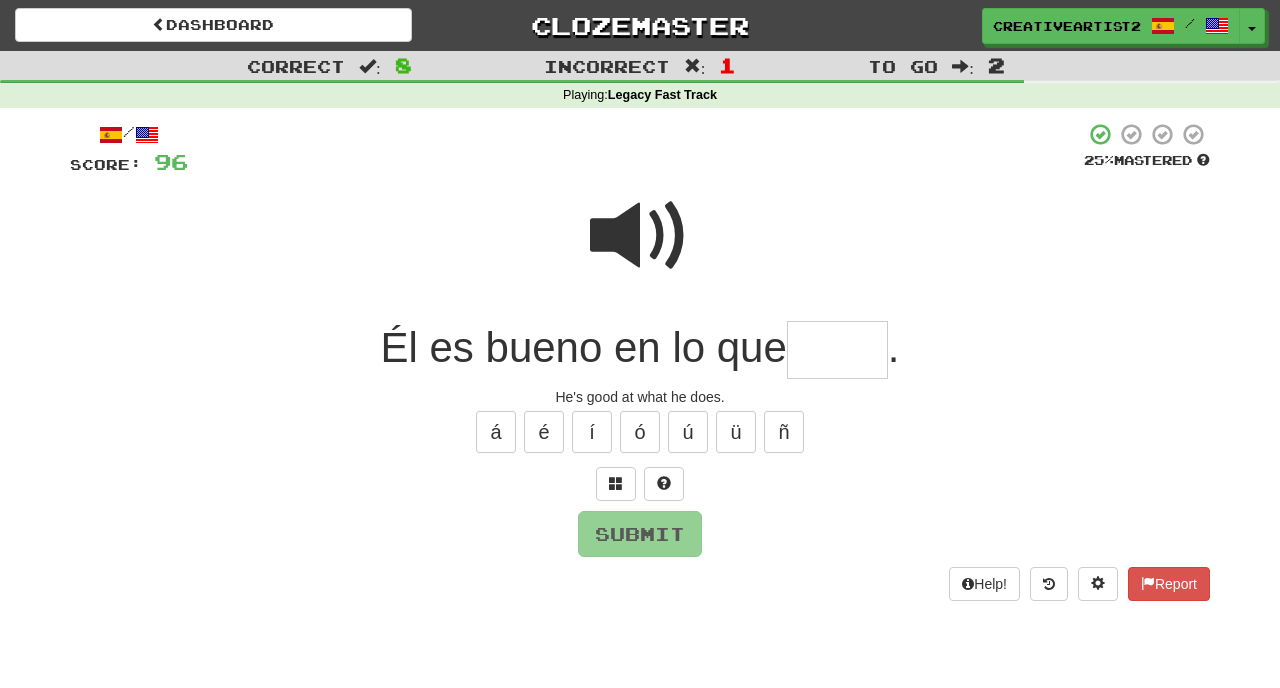 click at bounding box center (837, 350) 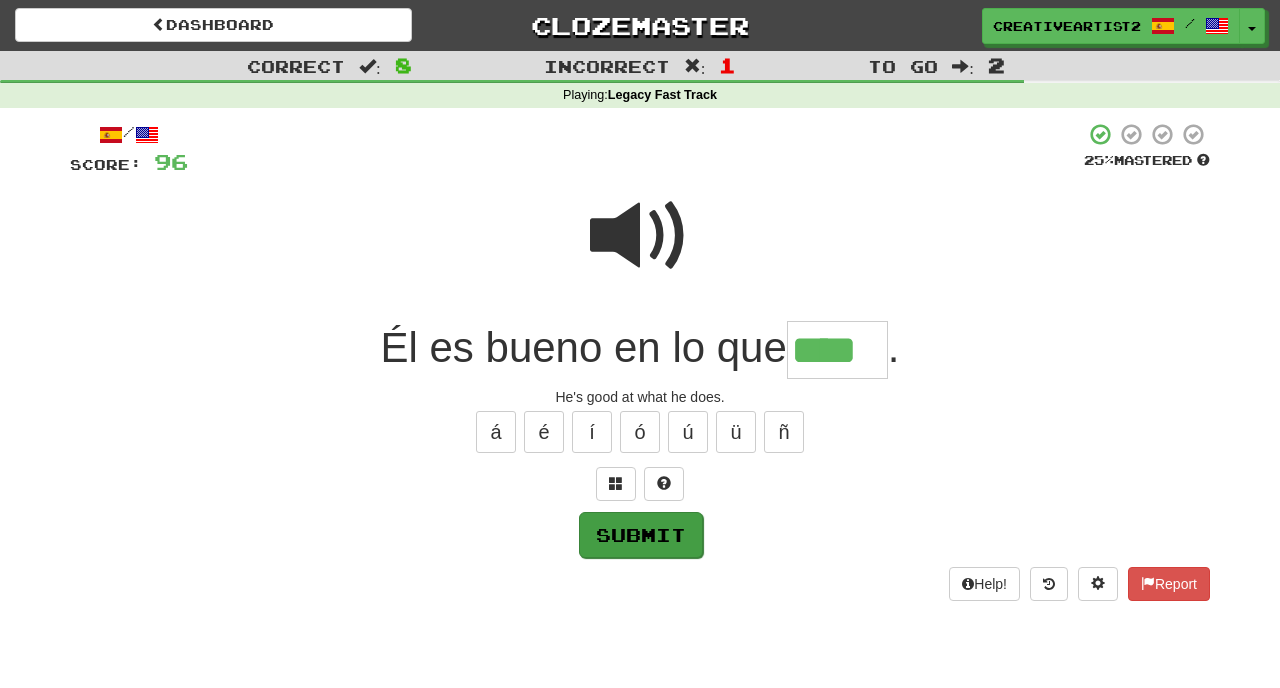 type on "****" 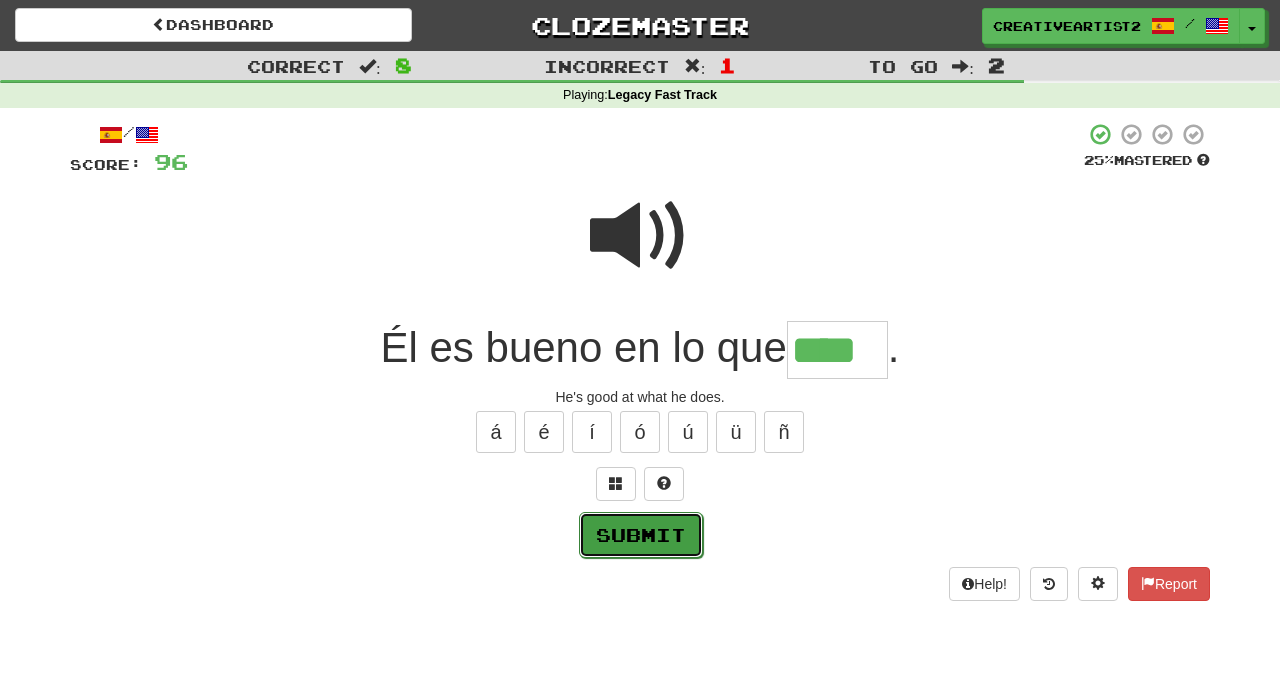 click on "Submit" at bounding box center (641, 535) 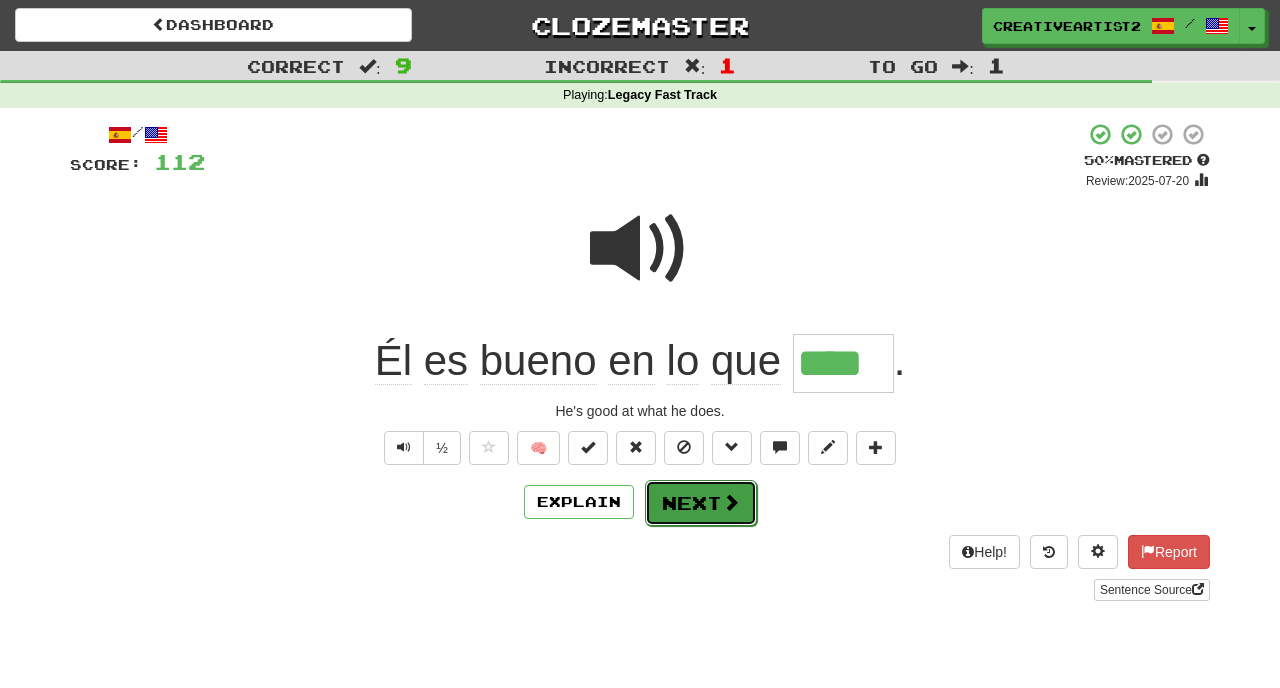 click on "Next" at bounding box center (701, 503) 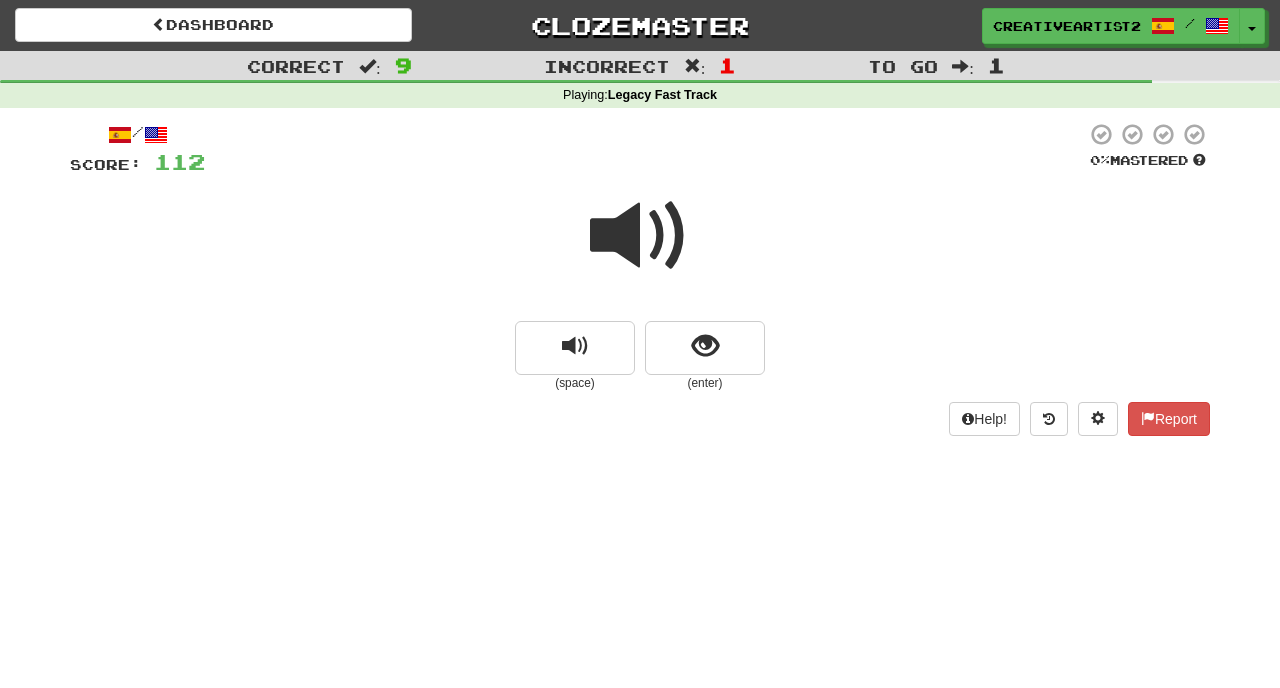 click at bounding box center [640, 236] 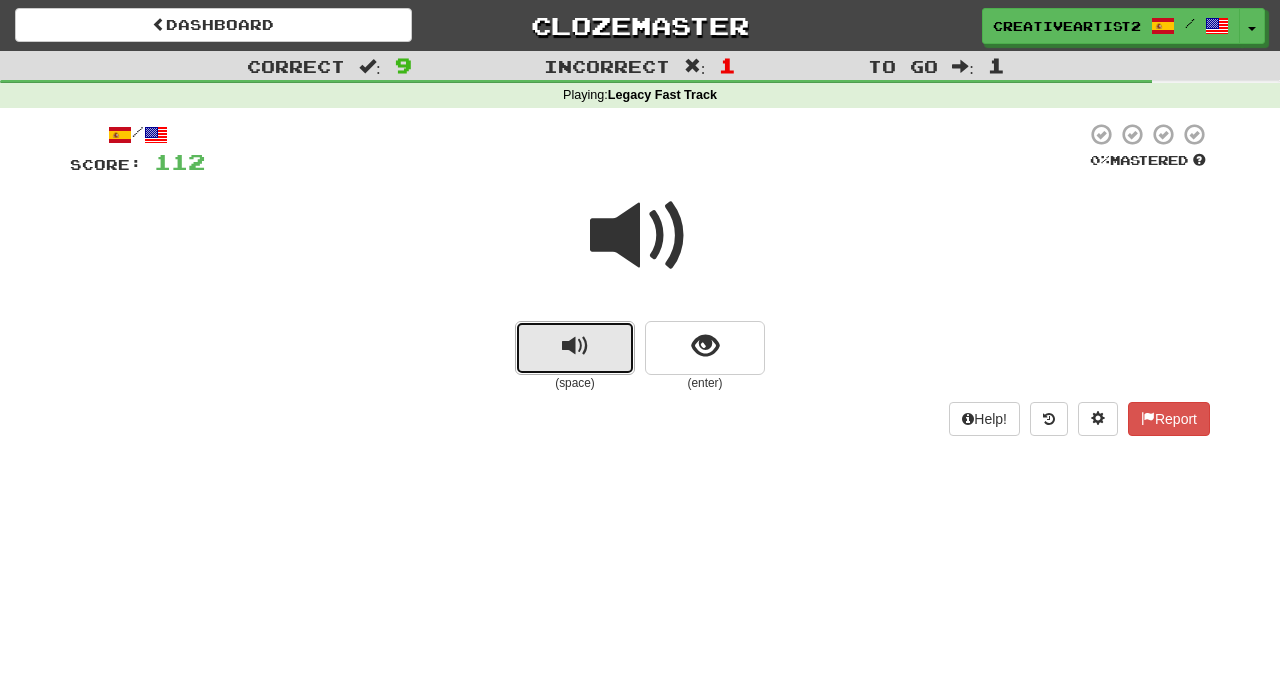 click at bounding box center (575, 346) 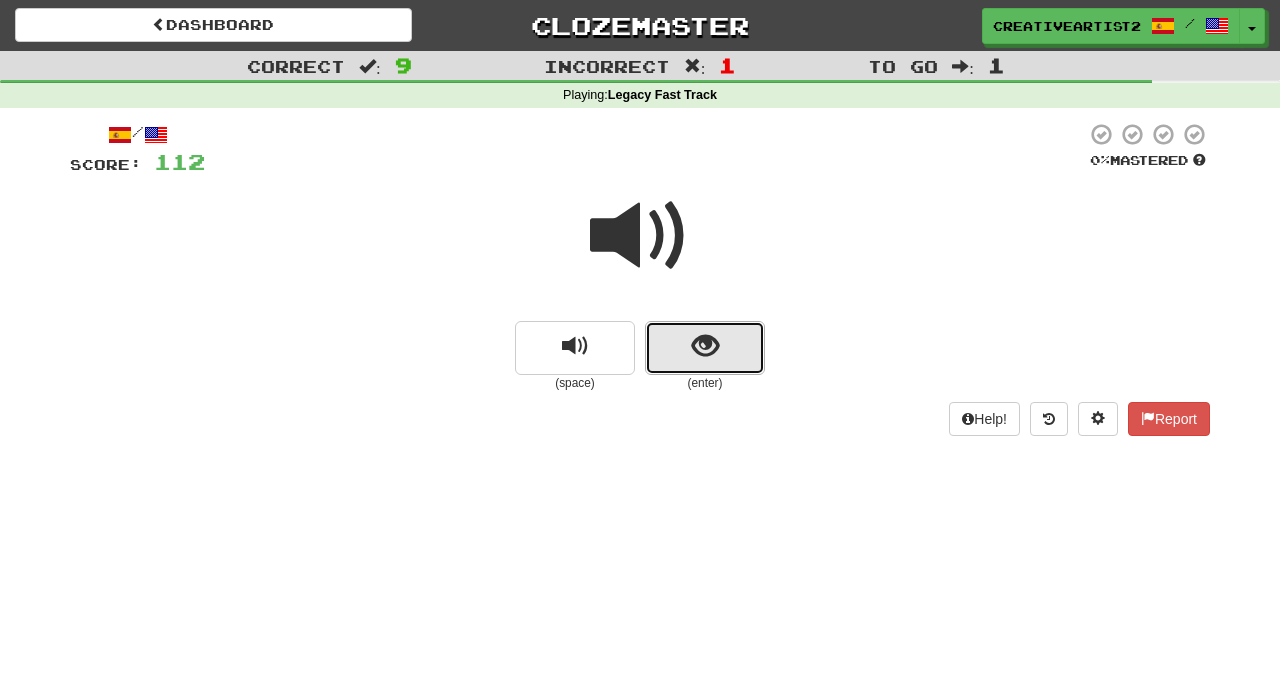 click at bounding box center (705, 346) 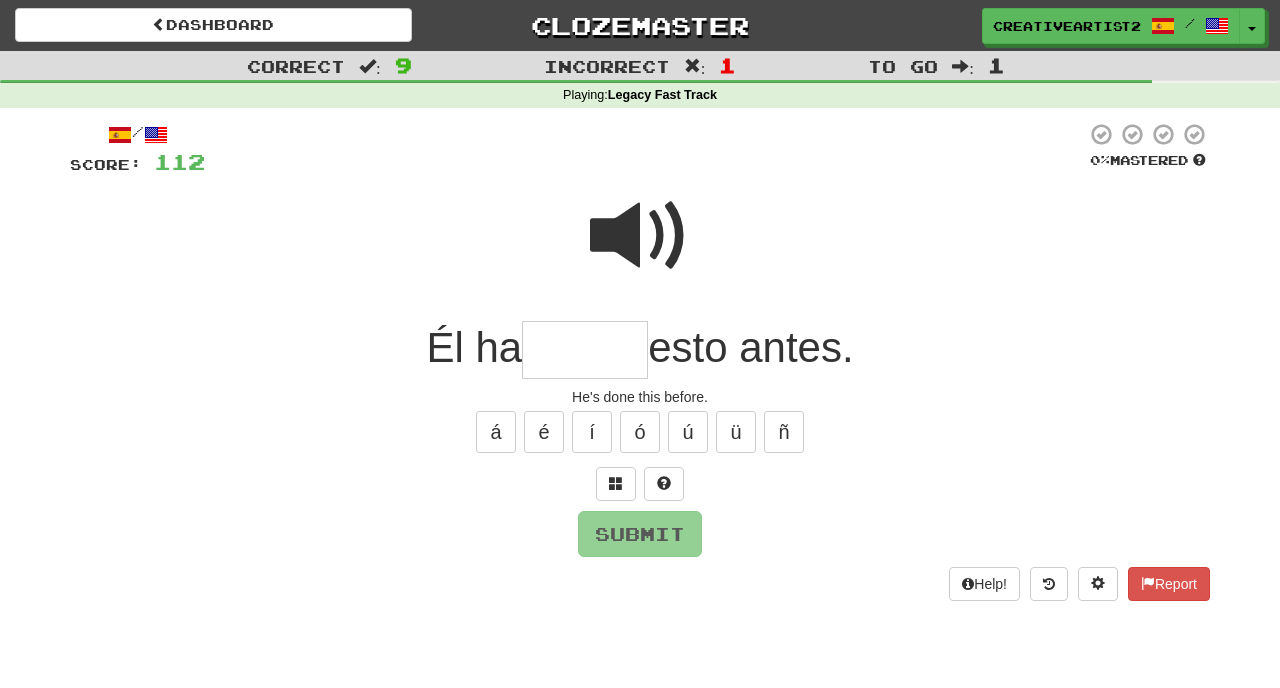 click at bounding box center [585, 350] 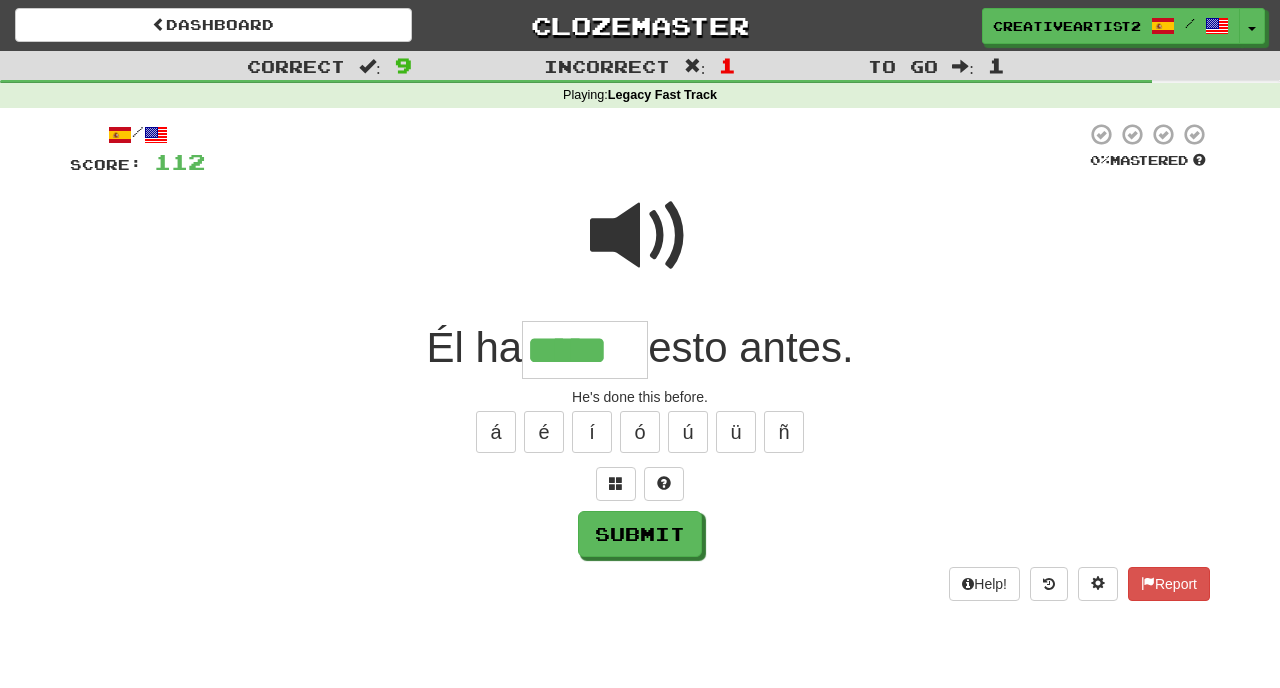 type on "*****" 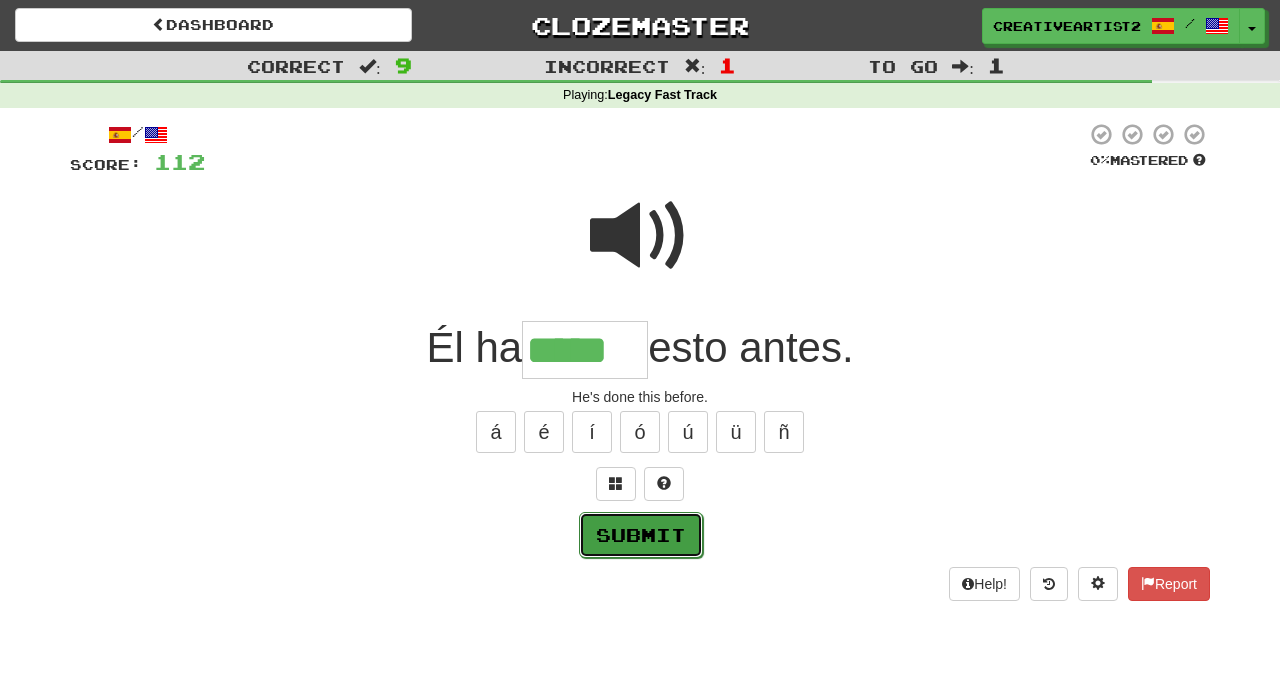 click on "Submit" at bounding box center (641, 535) 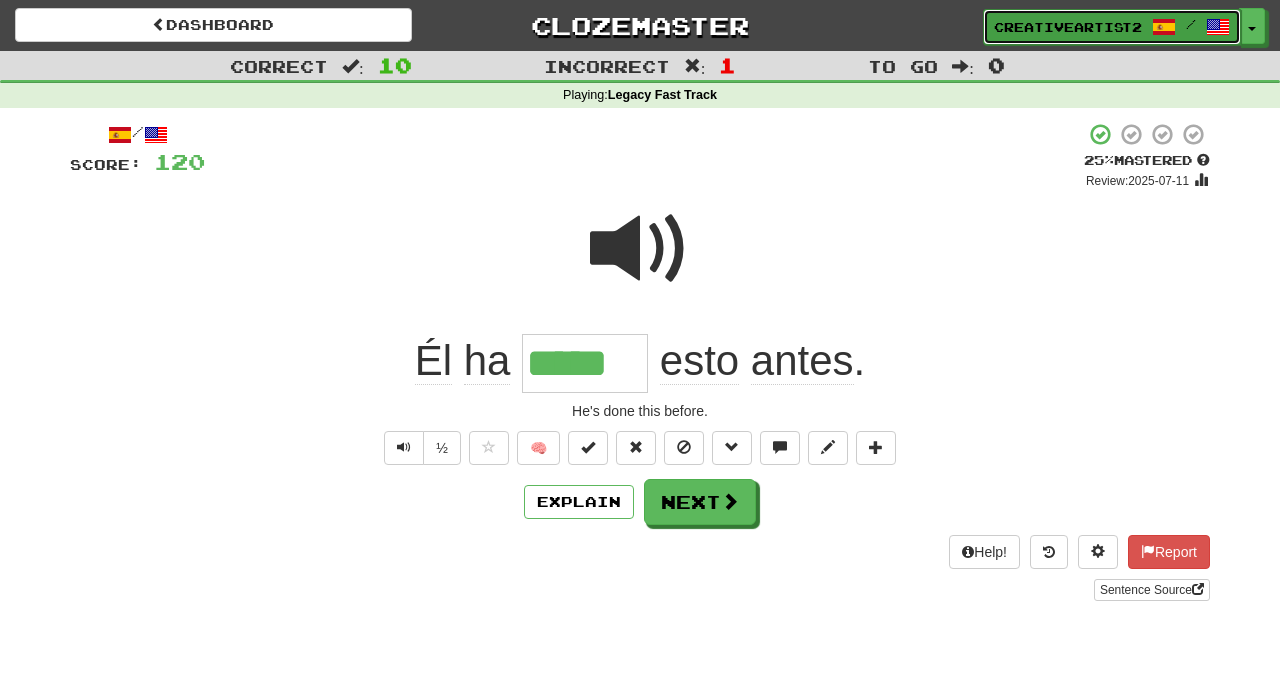 click on "CreativeArtist2" at bounding box center [1068, 27] 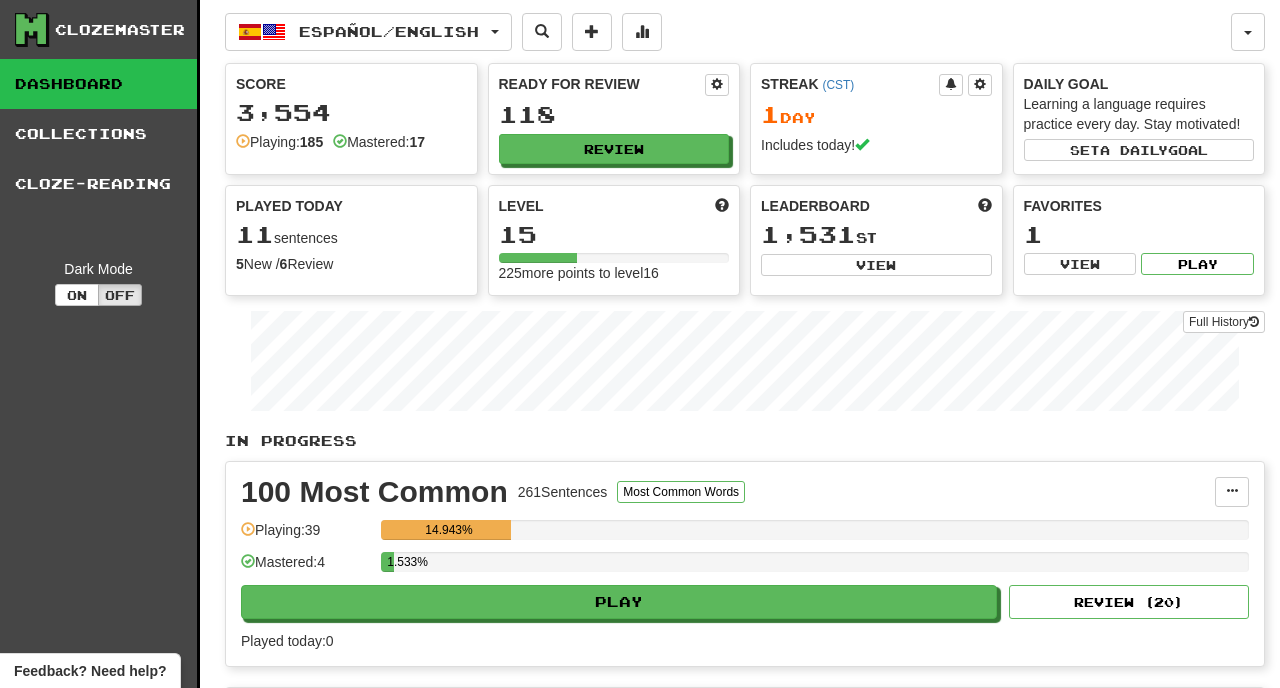 scroll, scrollTop: 0, scrollLeft: 0, axis: both 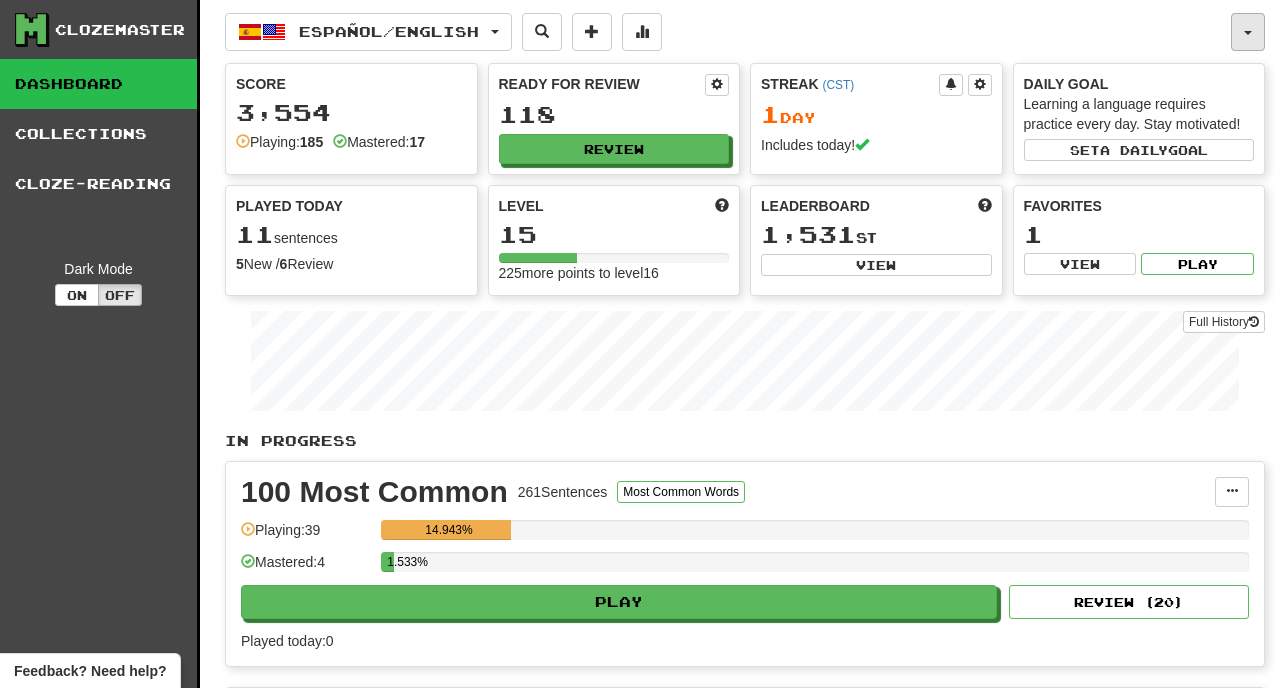 click at bounding box center (1248, 32) 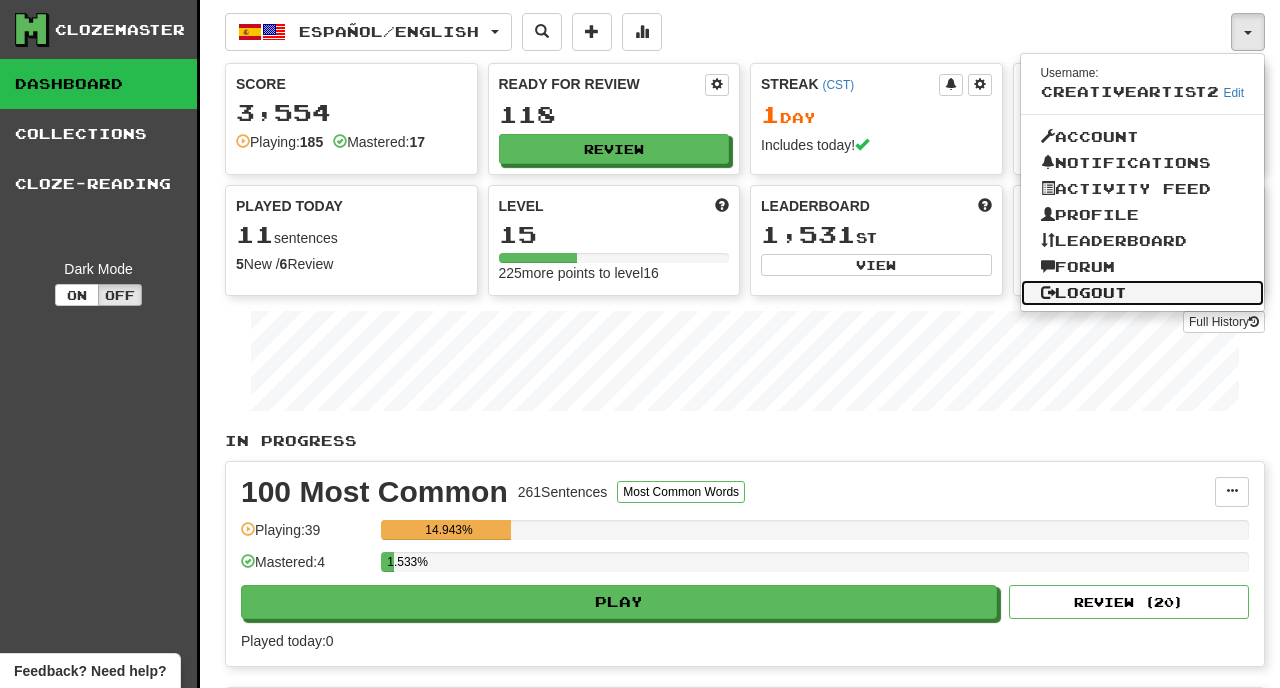 click on "Logout" at bounding box center (1143, 293) 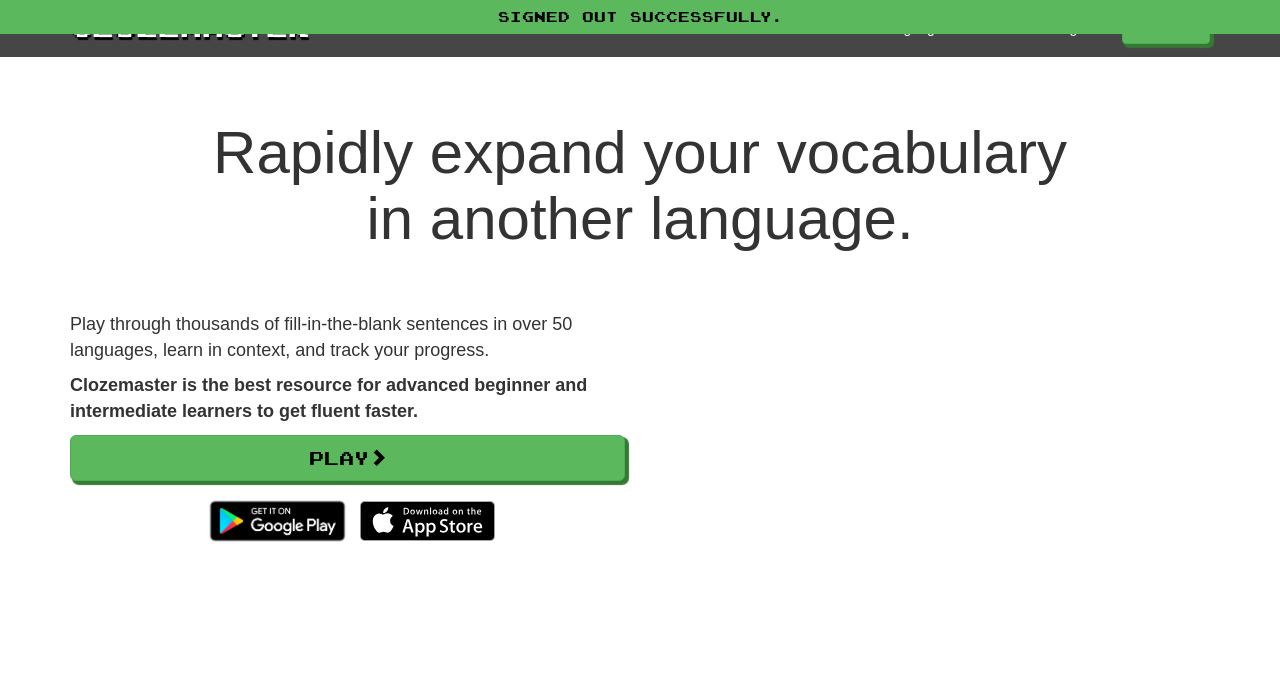 scroll, scrollTop: 0, scrollLeft: 0, axis: both 